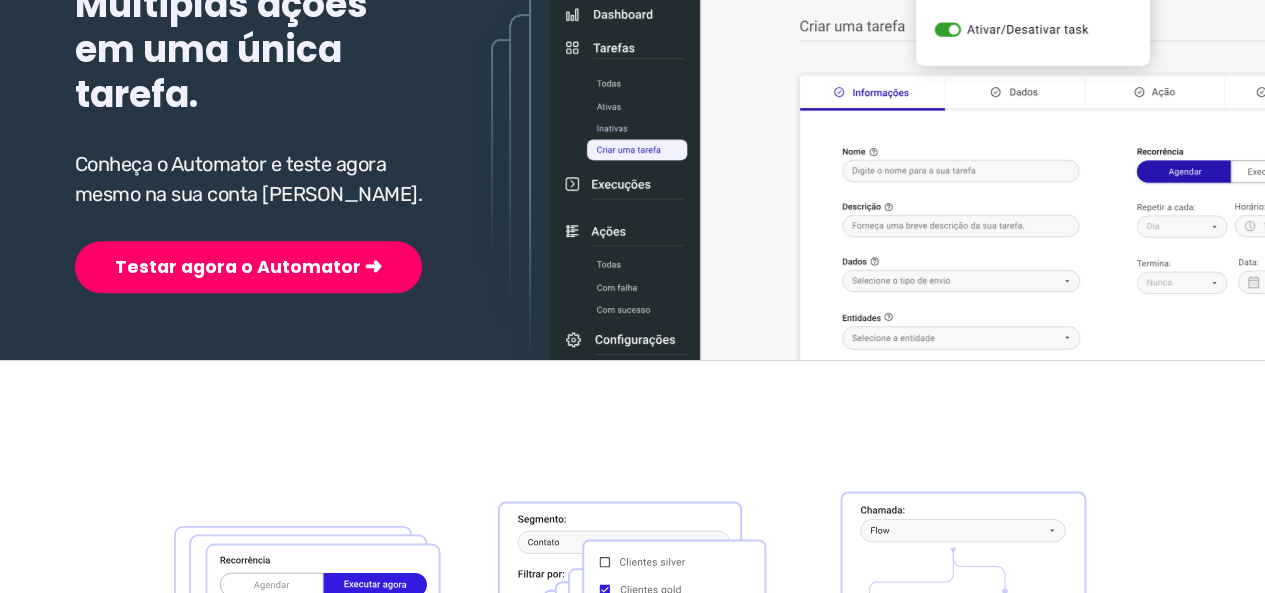 scroll, scrollTop: 400, scrollLeft: 0, axis: vertical 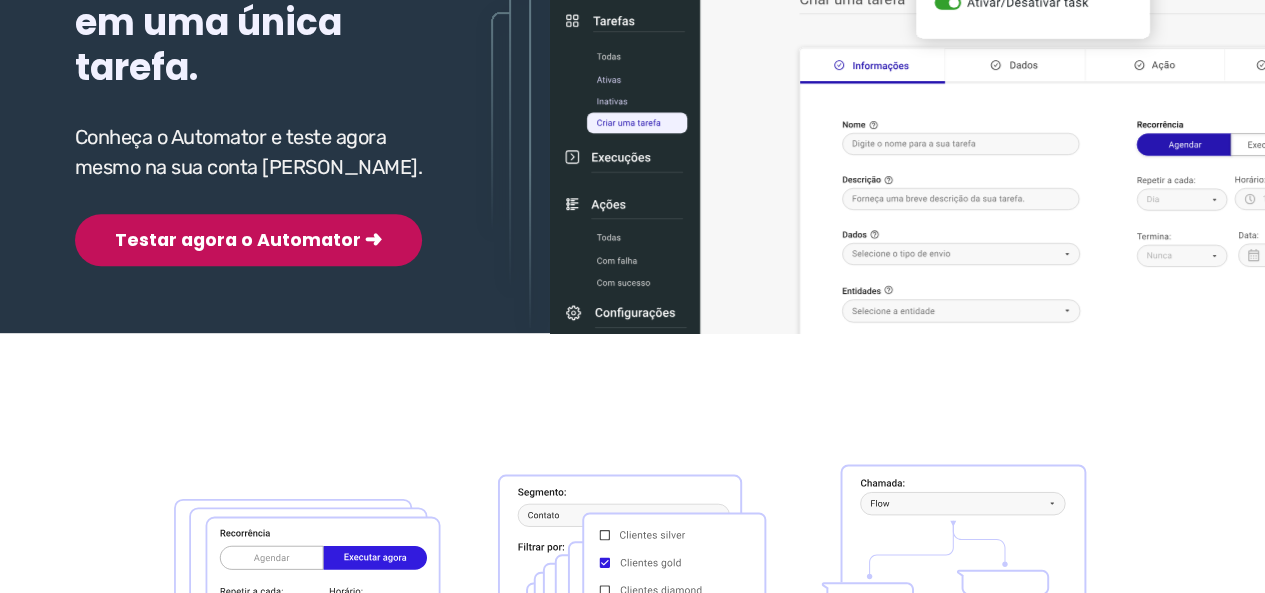 click on "Testar agora o Automator ➜" at bounding box center [248, 240] 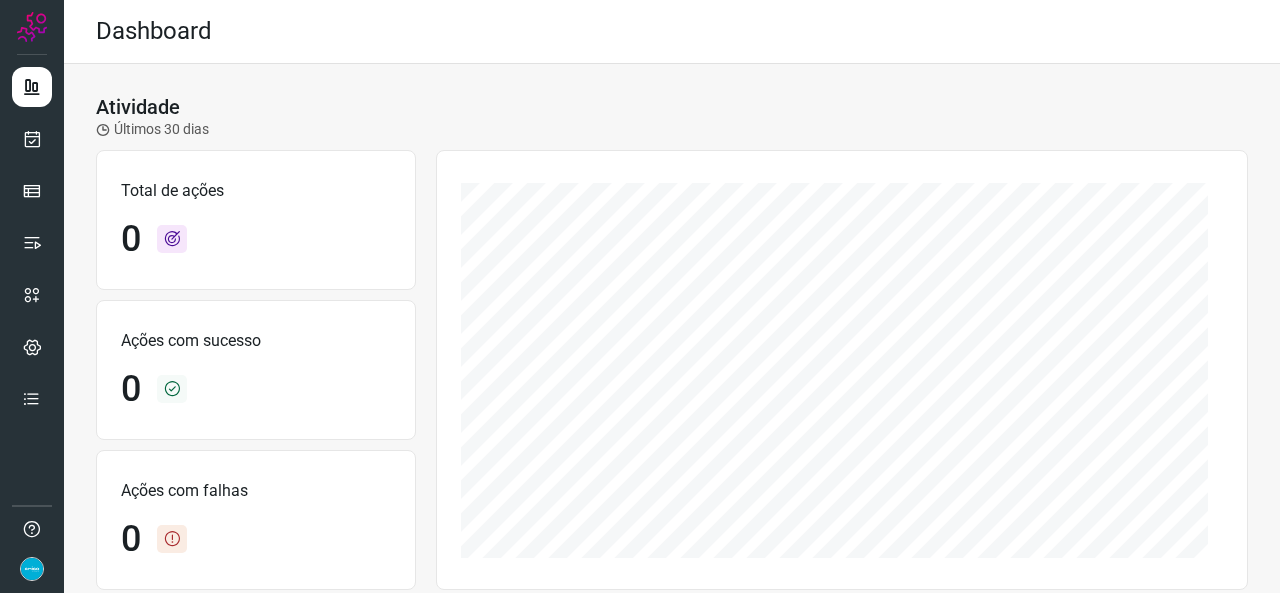 scroll, scrollTop: 0, scrollLeft: 0, axis: both 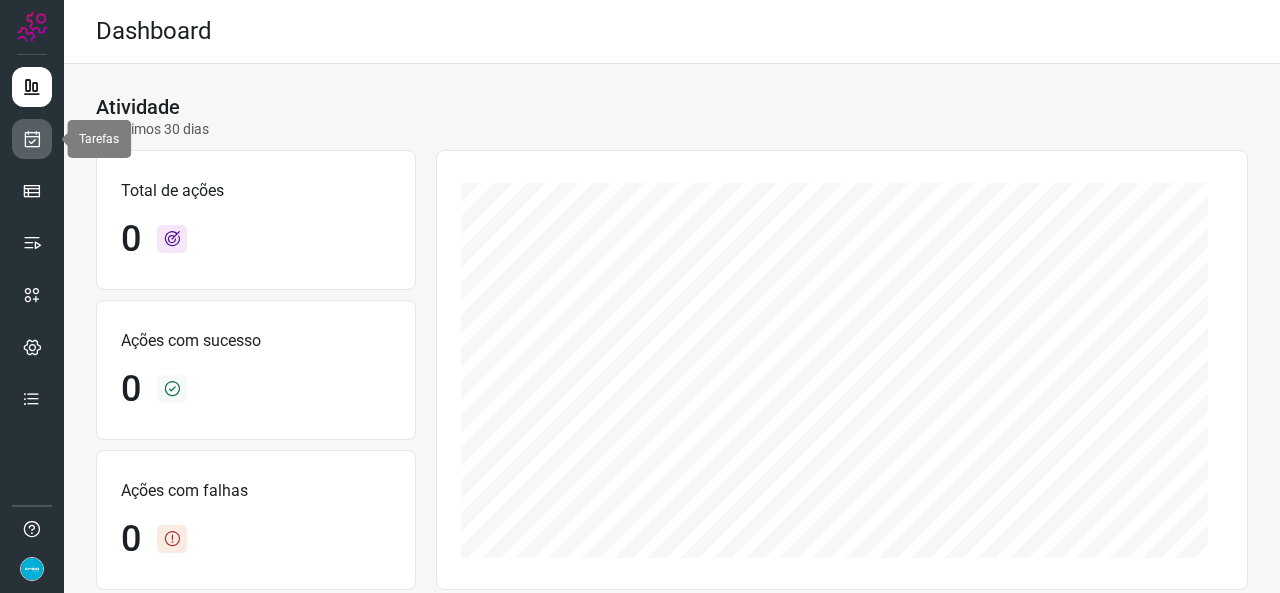 click at bounding box center [32, 139] 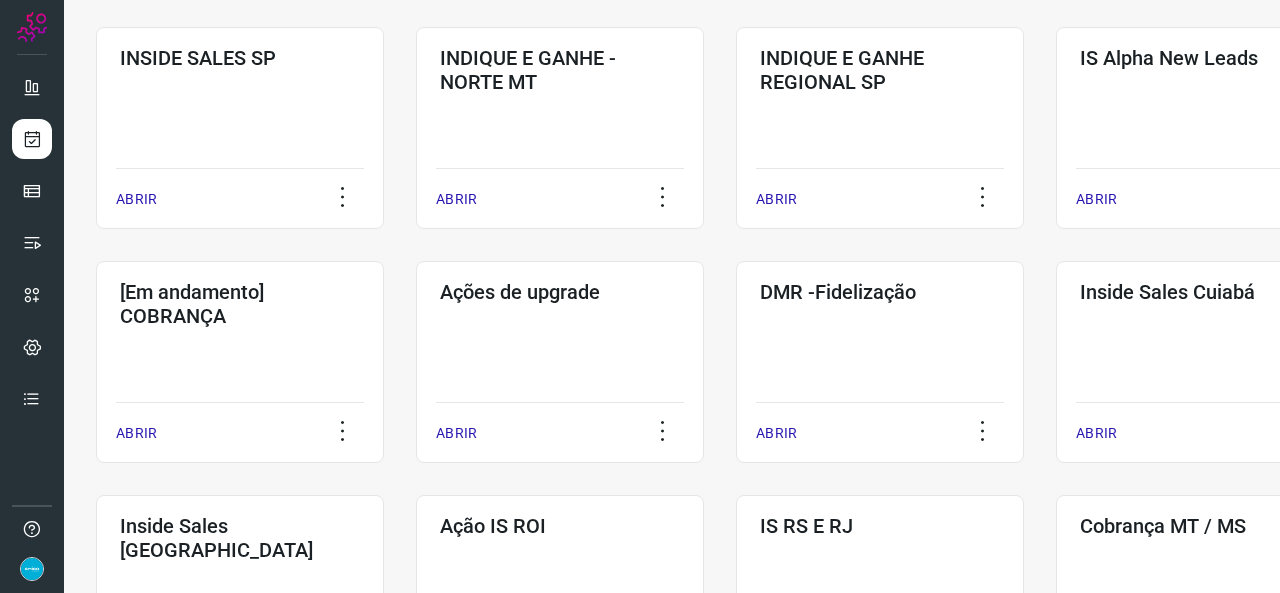 scroll, scrollTop: 700, scrollLeft: 0, axis: vertical 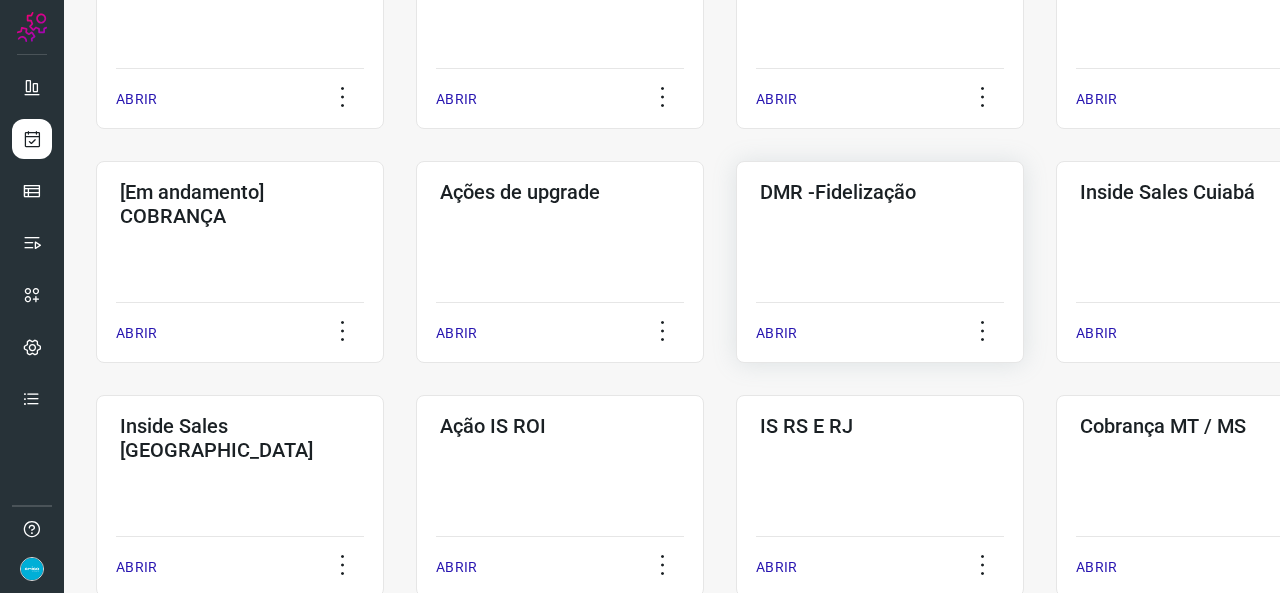 click on "ABRIR" at bounding box center [776, 333] 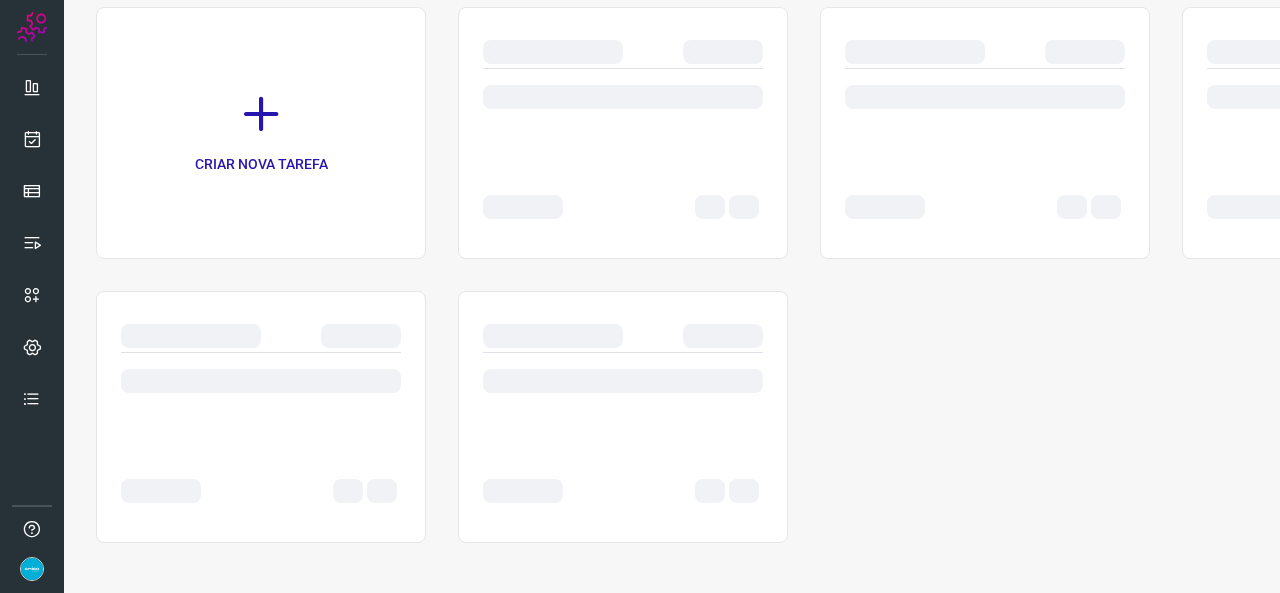 scroll, scrollTop: 0, scrollLeft: 0, axis: both 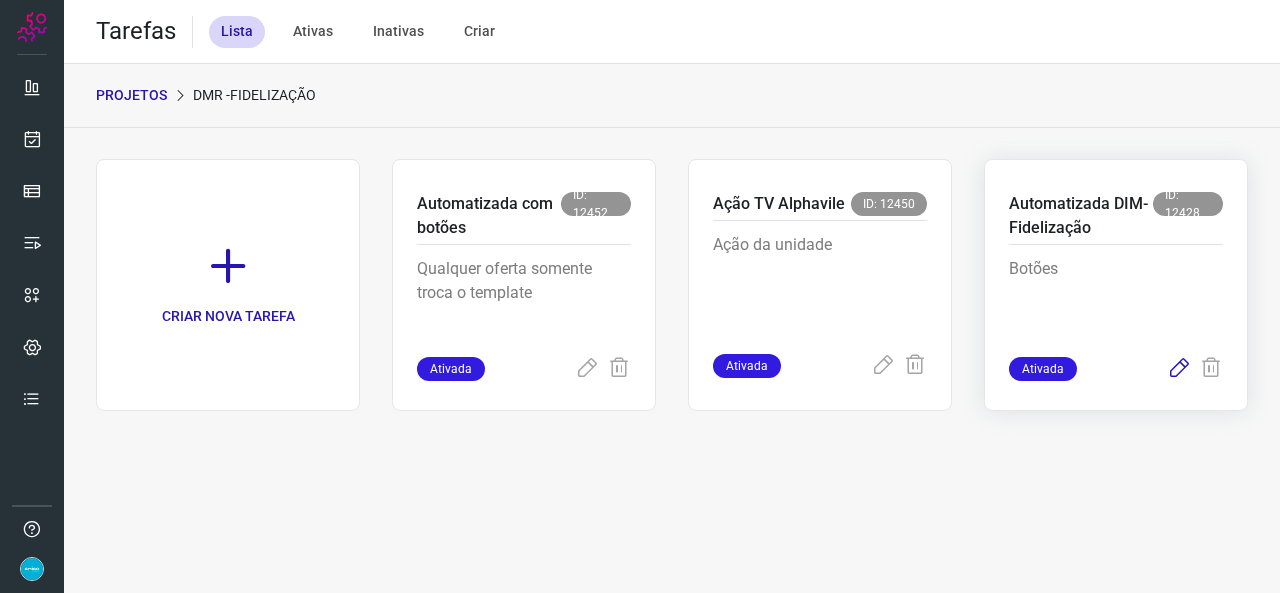 click at bounding box center [1179, 369] 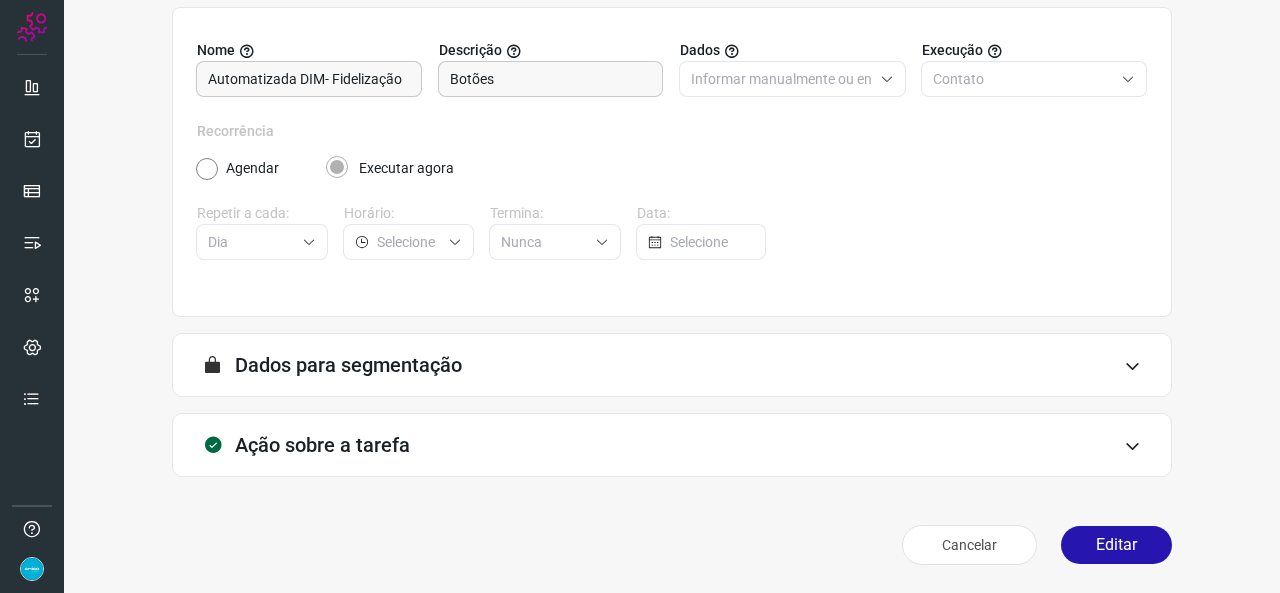 scroll, scrollTop: 187, scrollLeft: 0, axis: vertical 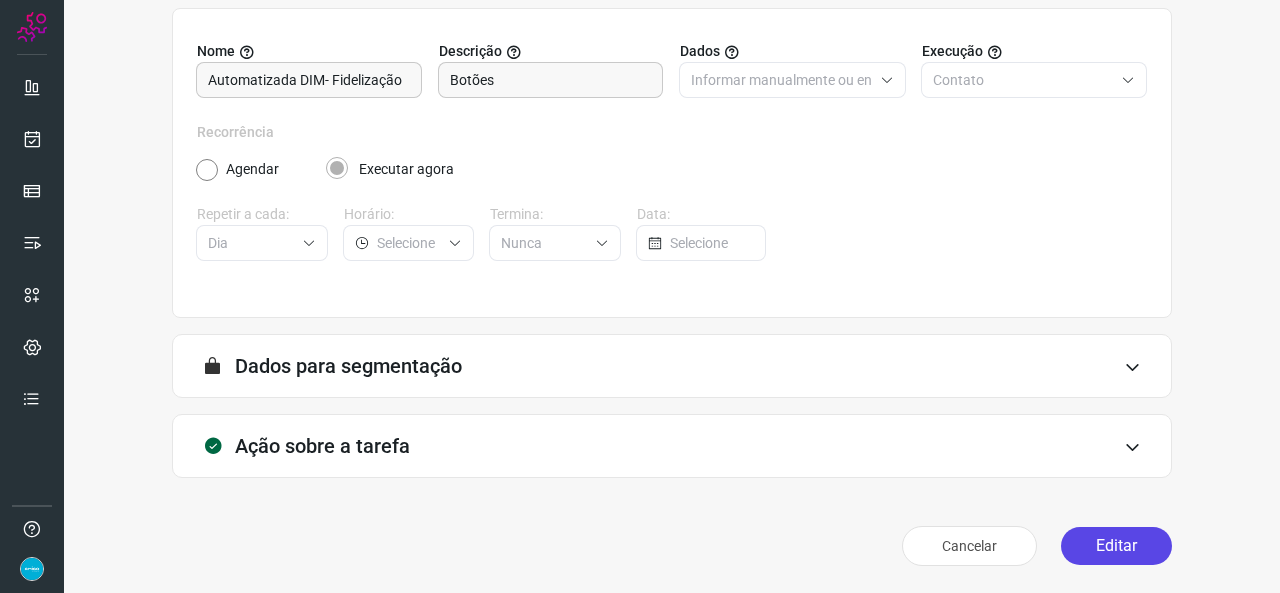 click on "Editar" at bounding box center (1116, 546) 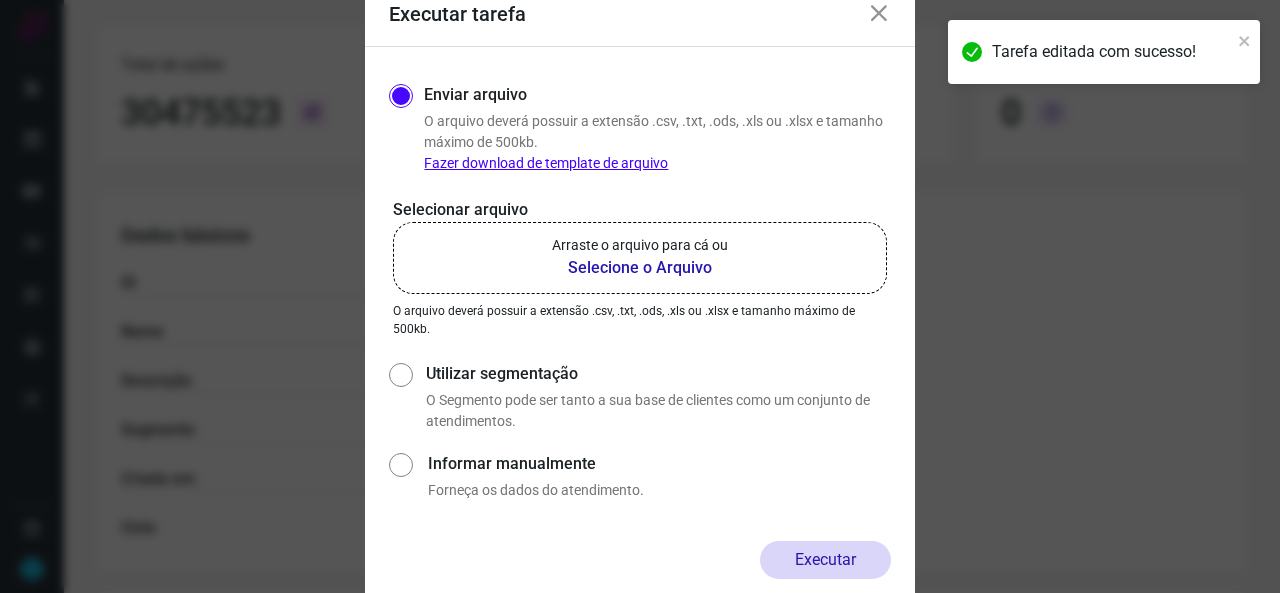 click on "Selecione o Arquivo" at bounding box center (640, 268) 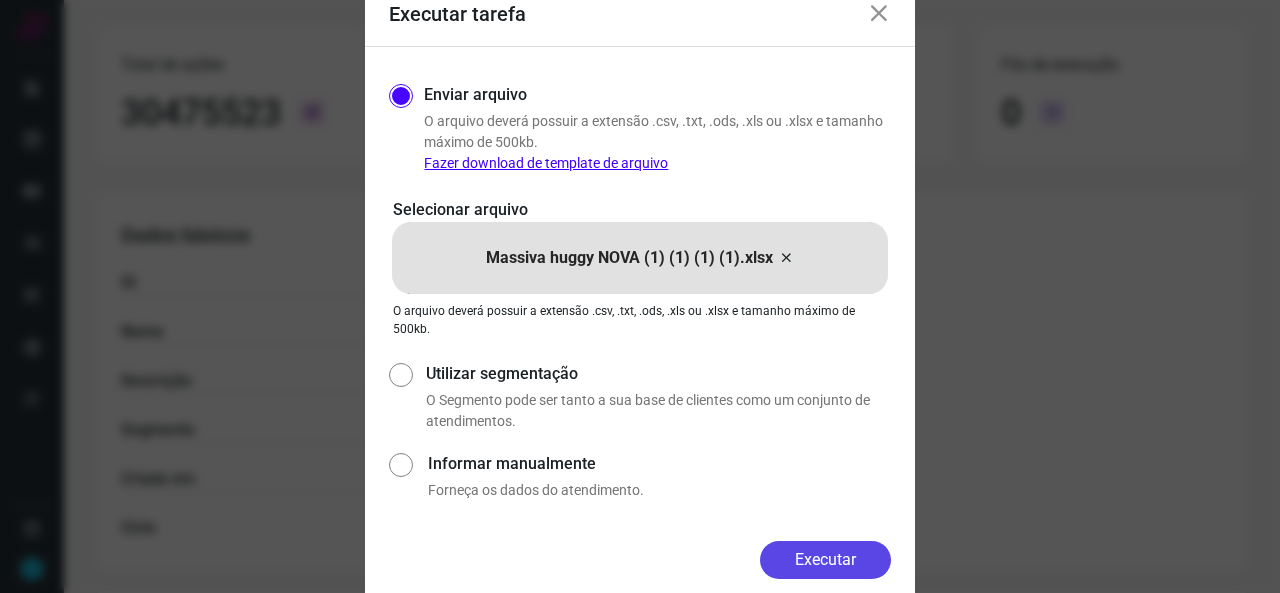 click on "Executar" at bounding box center (825, 560) 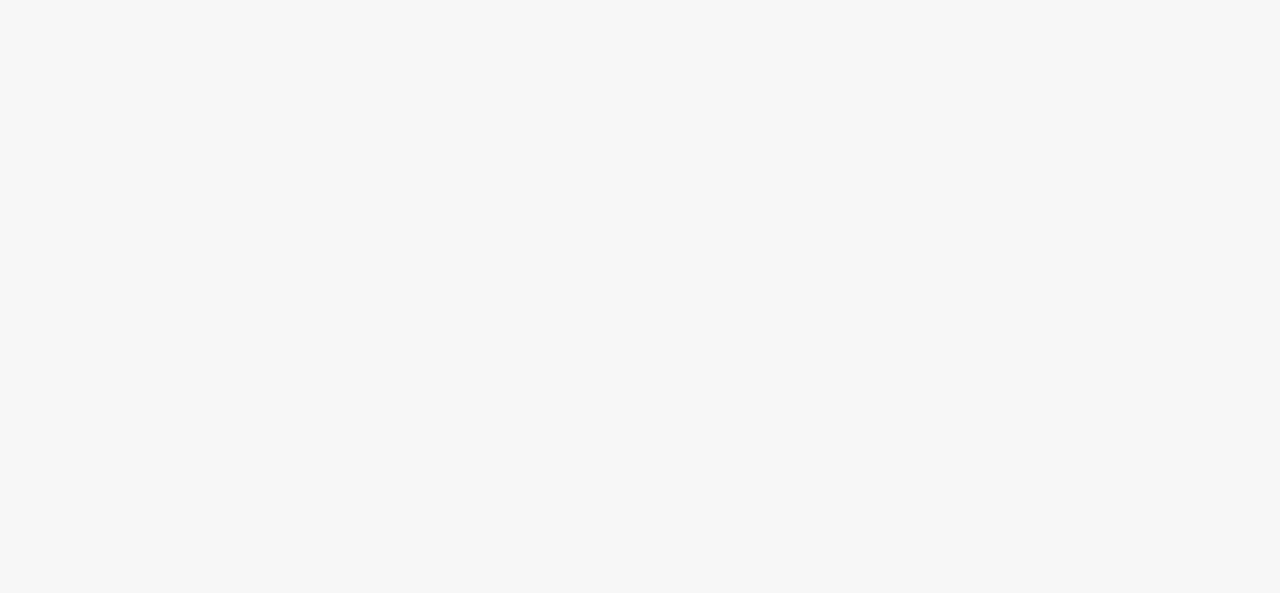 scroll, scrollTop: 0, scrollLeft: 0, axis: both 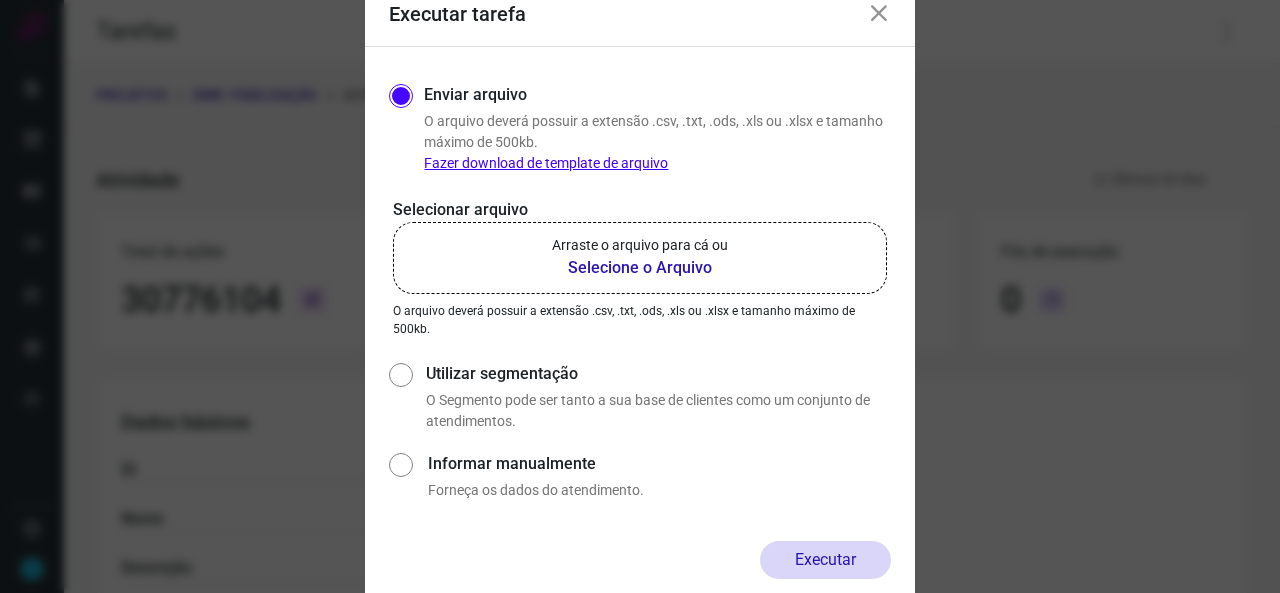 click on "Selecione o Arquivo" at bounding box center (640, 268) 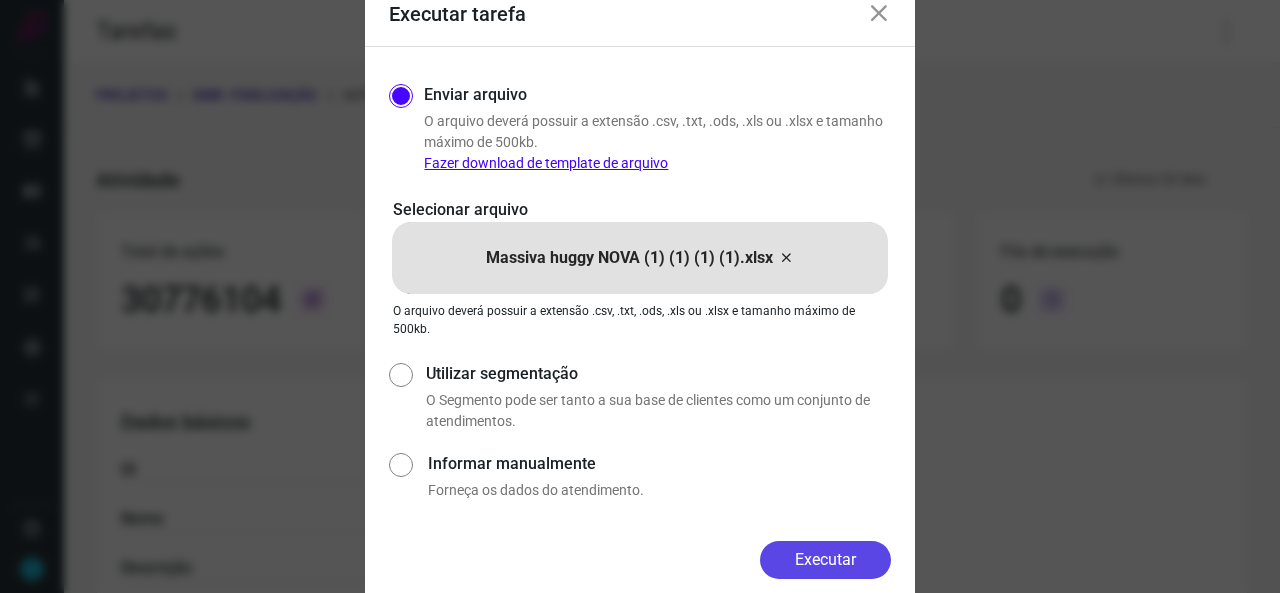 click on "Executar" at bounding box center [825, 560] 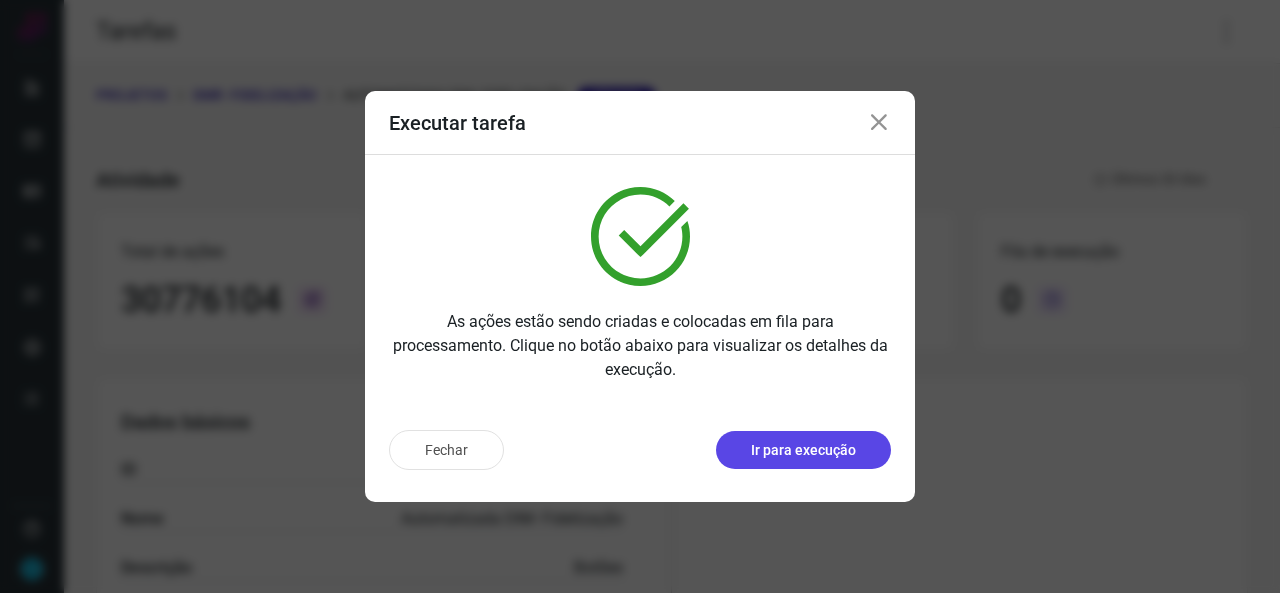 click on "Ir para execução" at bounding box center [803, 450] 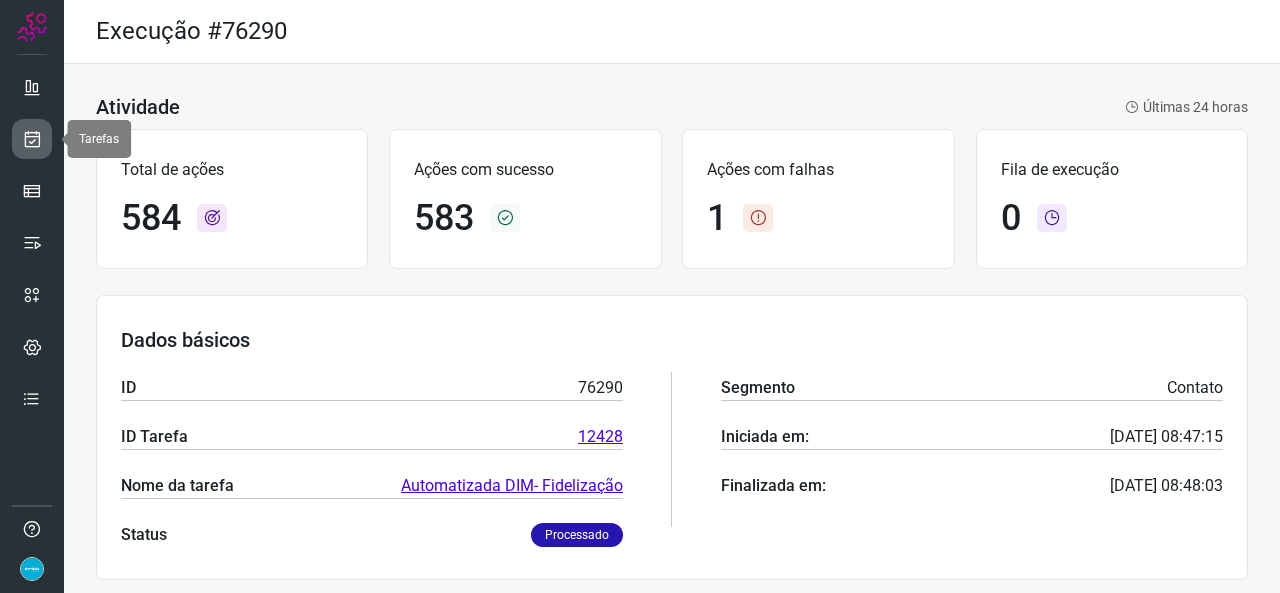click at bounding box center [32, 139] 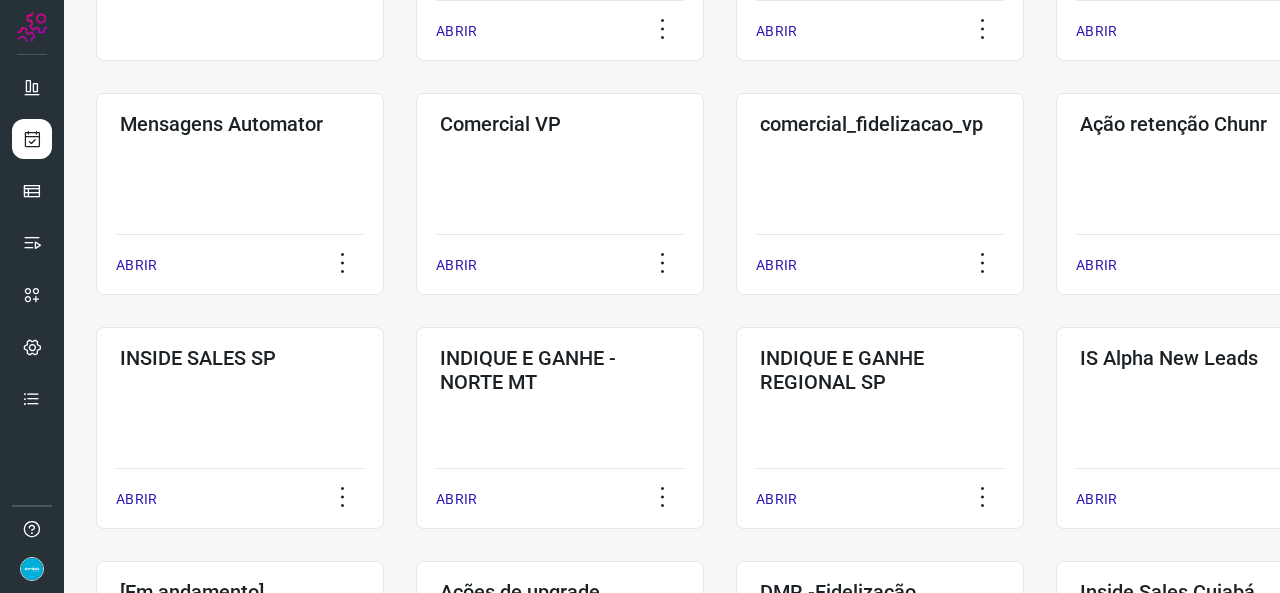 scroll, scrollTop: 600, scrollLeft: 0, axis: vertical 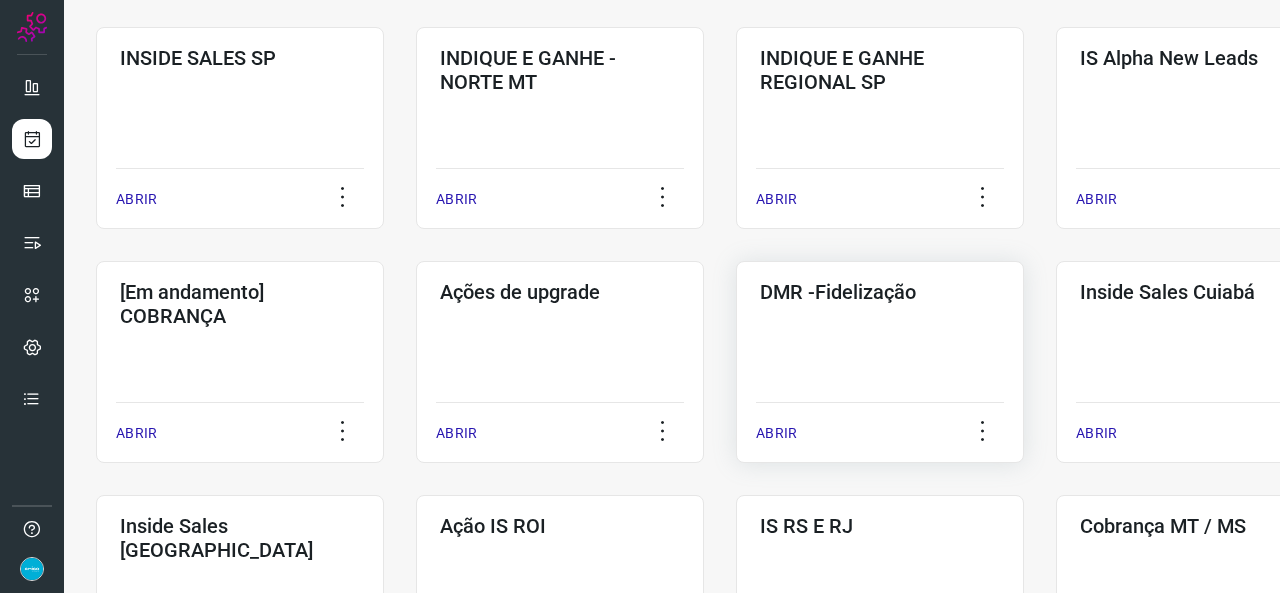 click on "ABRIR" at bounding box center [776, 433] 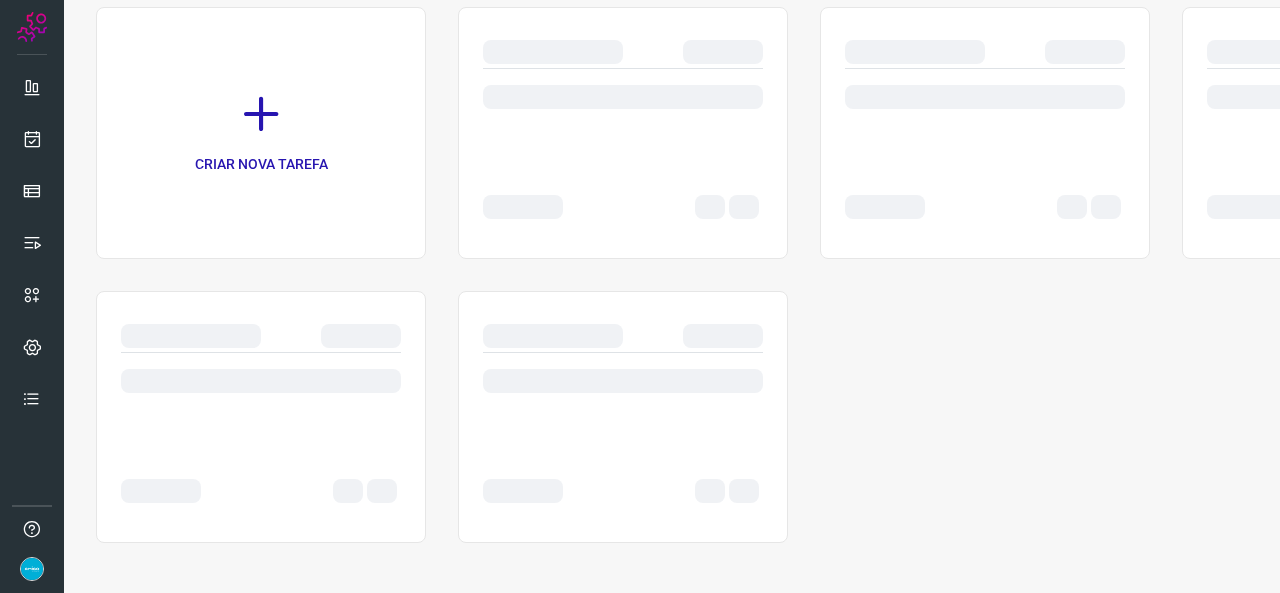 scroll, scrollTop: 0, scrollLeft: 0, axis: both 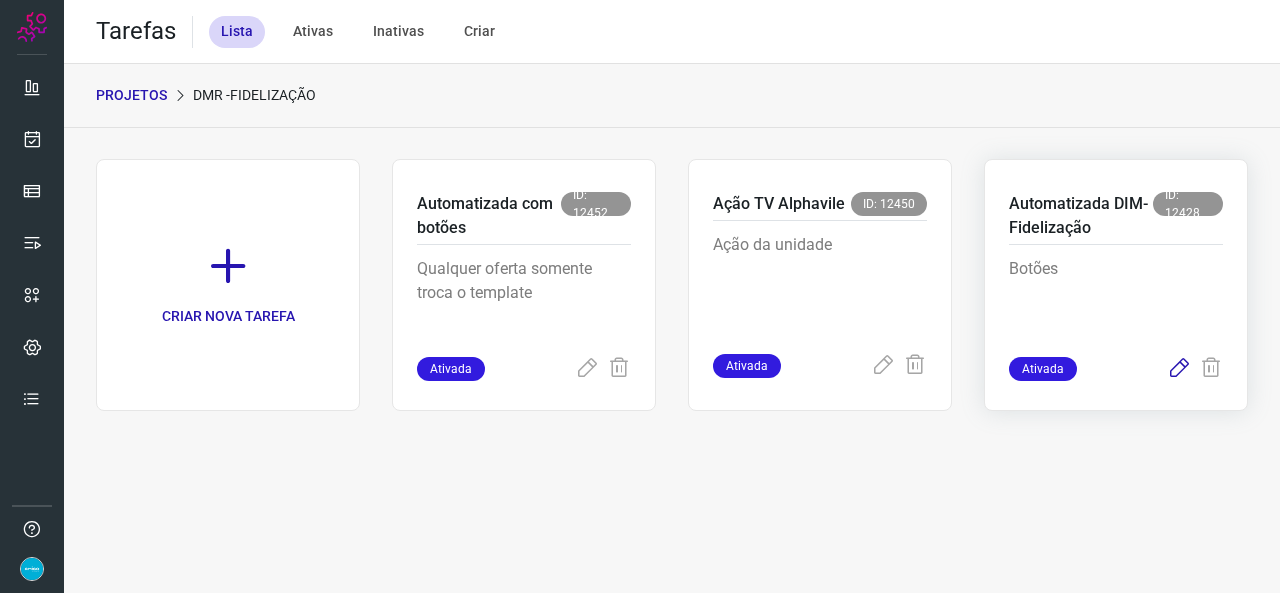 click at bounding box center [1179, 369] 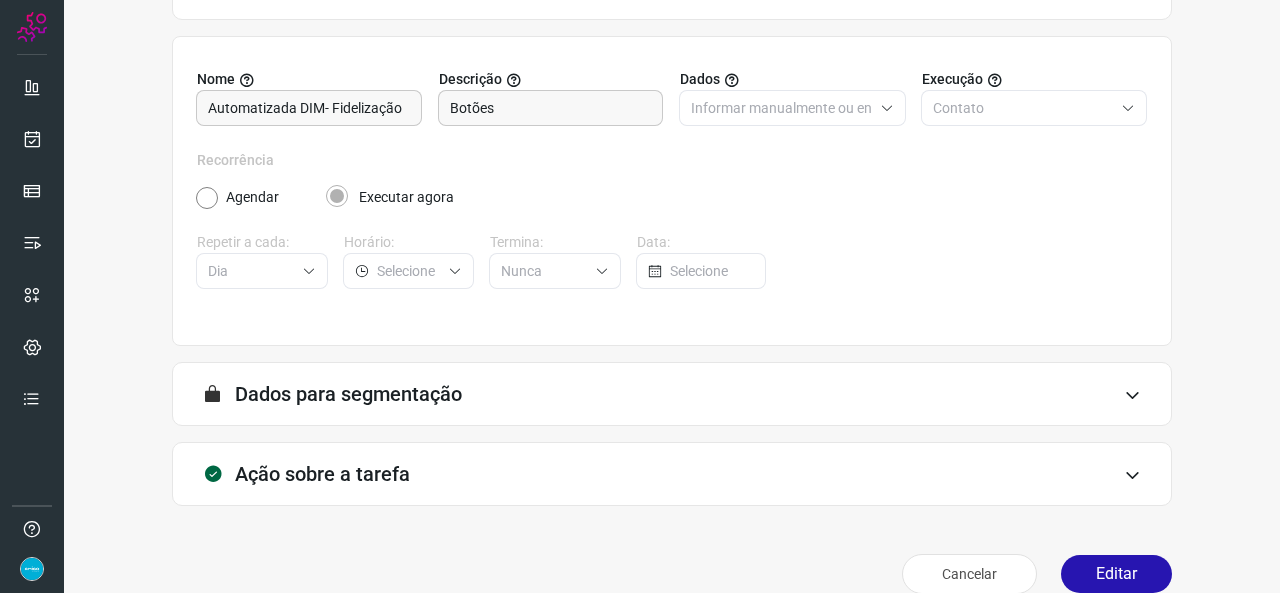 scroll, scrollTop: 187, scrollLeft: 0, axis: vertical 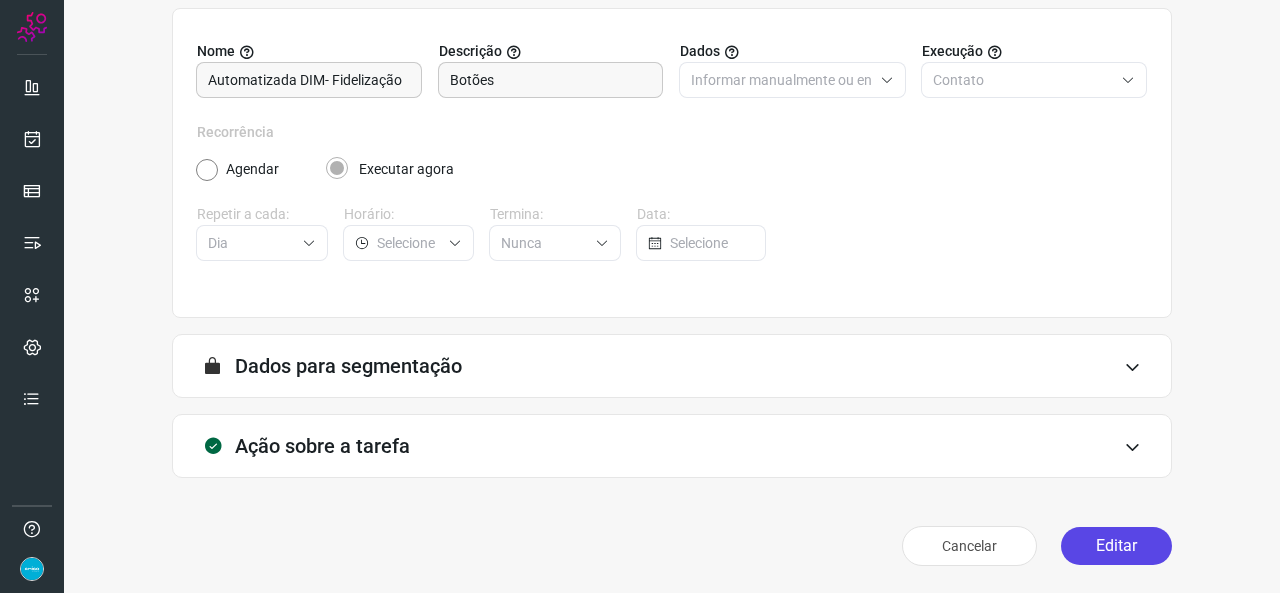click on "Editar" at bounding box center [1116, 546] 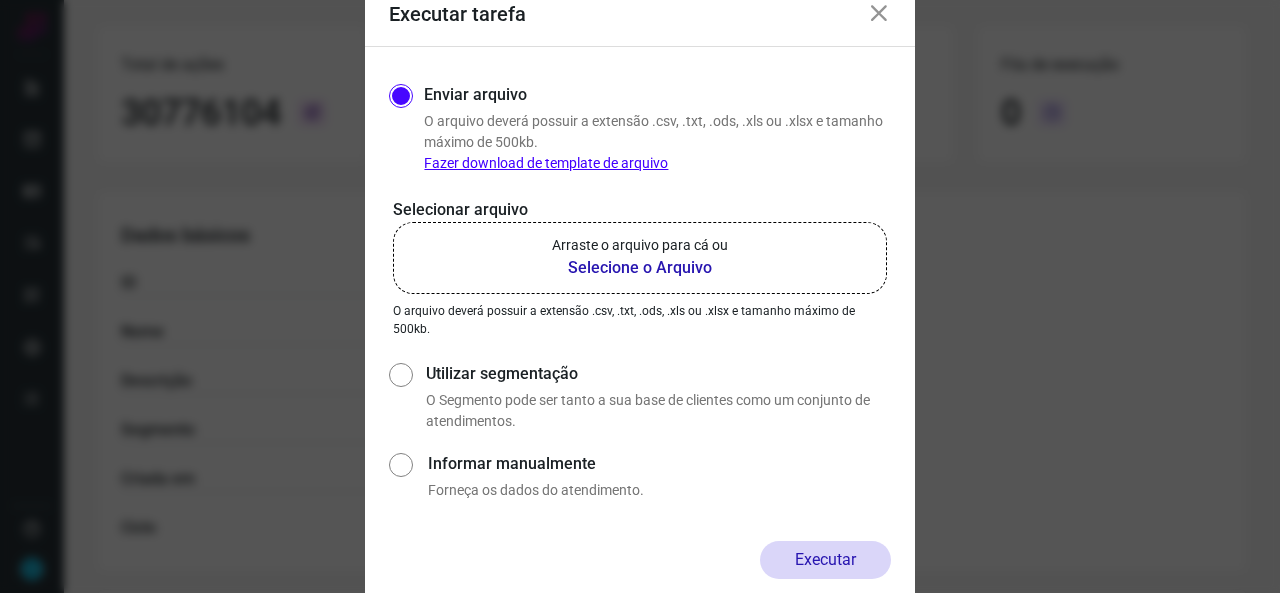 click on "Selecione o Arquivo" at bounding box center [640, 268] 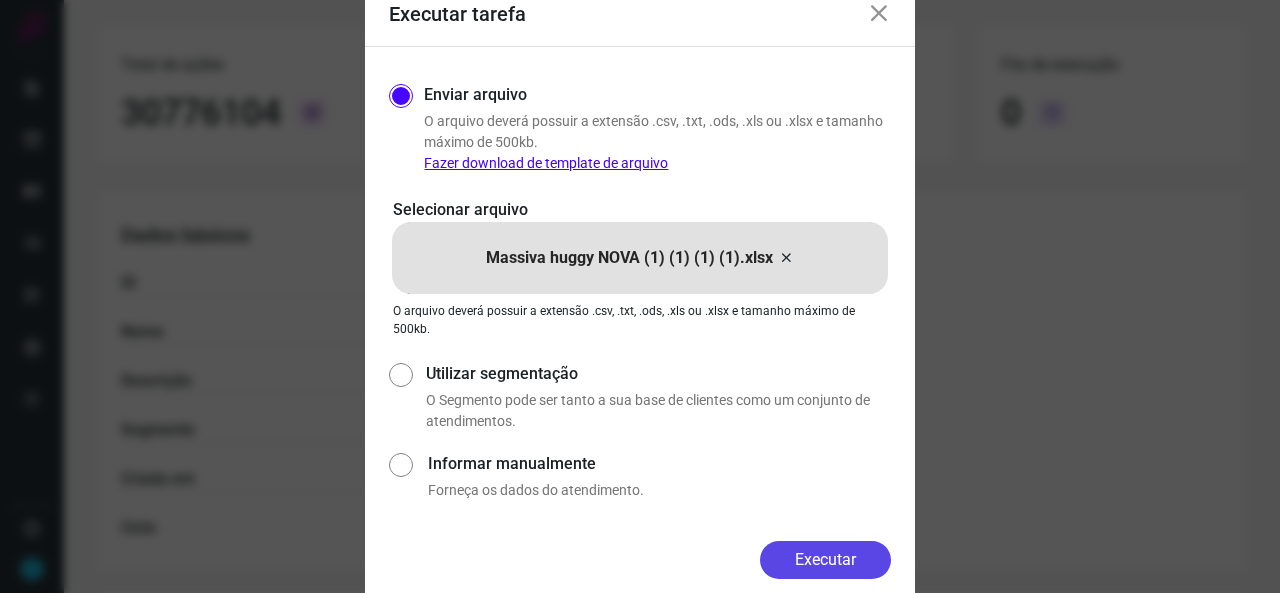 click on "Executar" at bounding box center [825, 560] 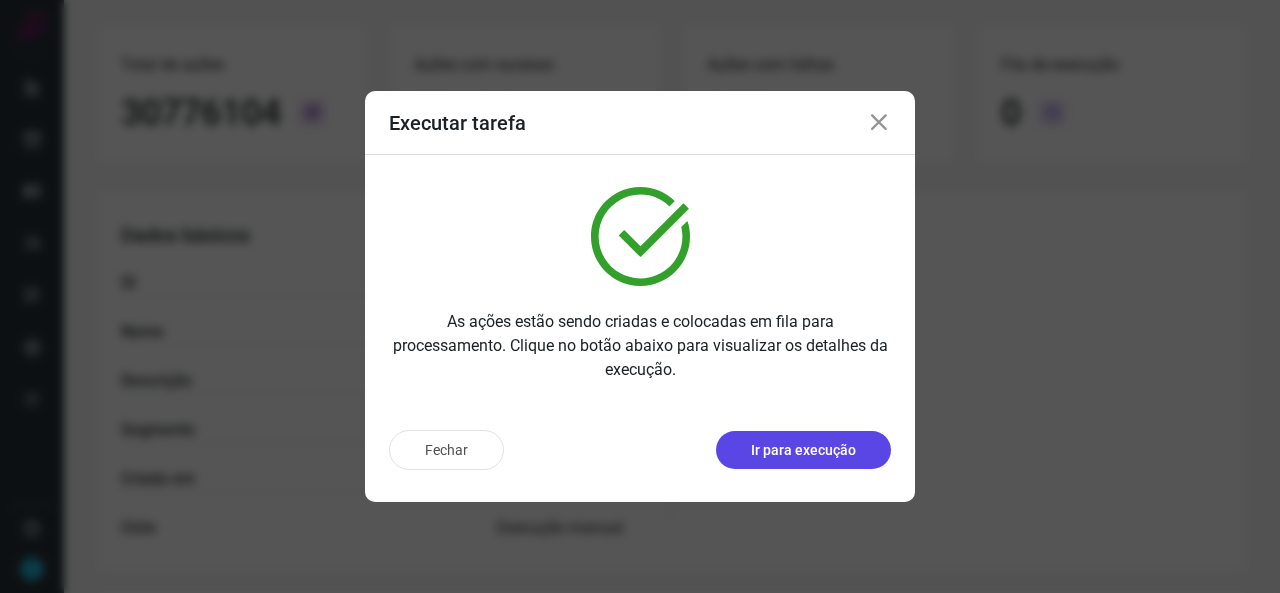 click on "Ir para execução" at bounding box center [803, 450] 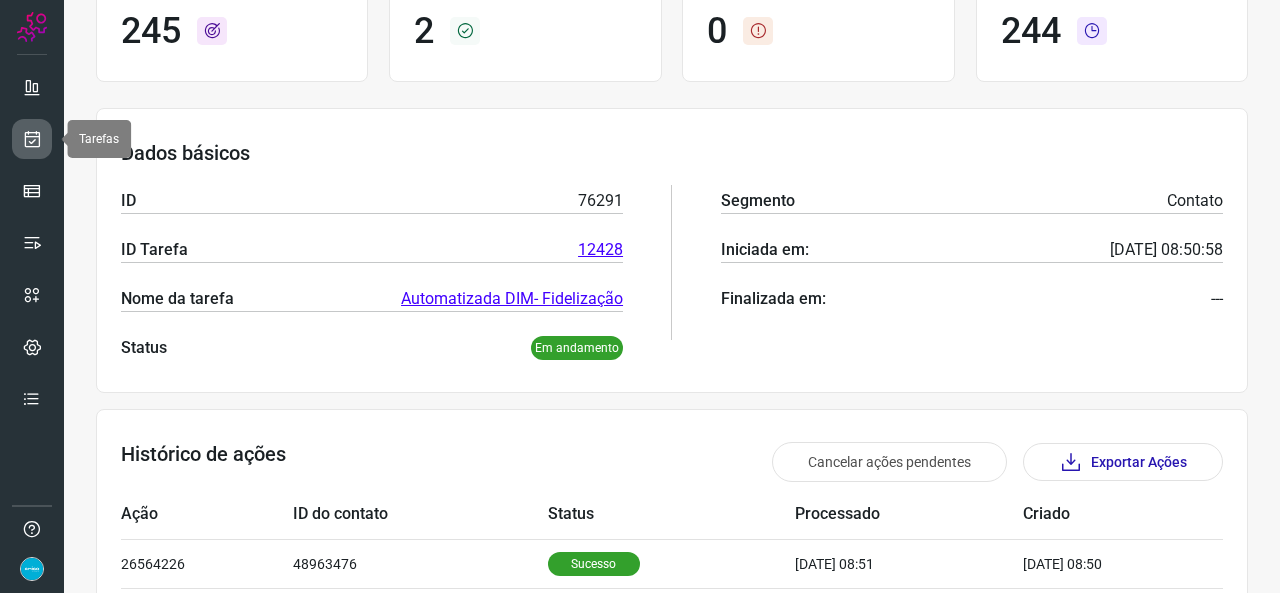 click at bounding box center [32, 139] 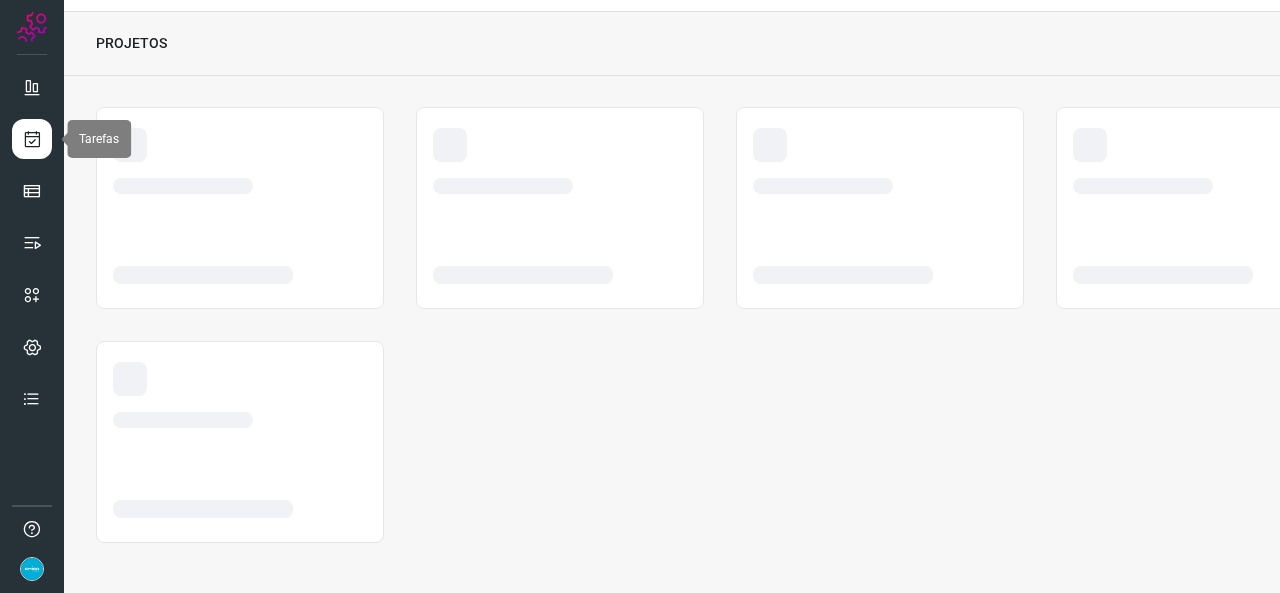 scroll, scrollTop: 52, scrollLeft: 0, axis: vertical 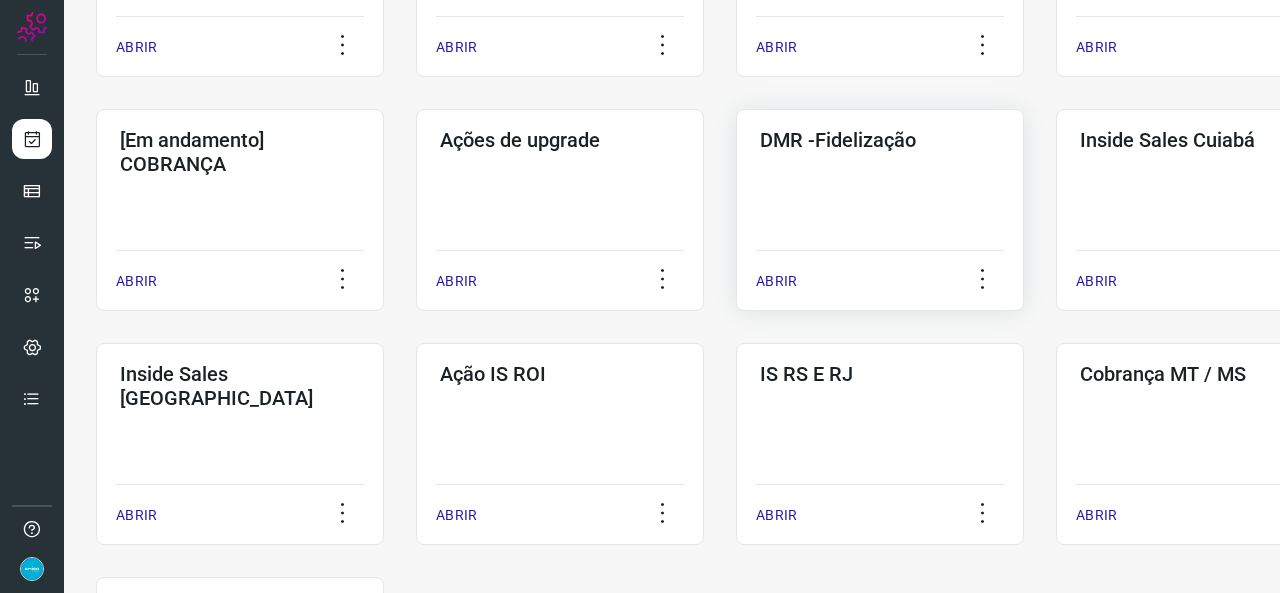 click on "ABRIR" at bounding box center (776, 281) 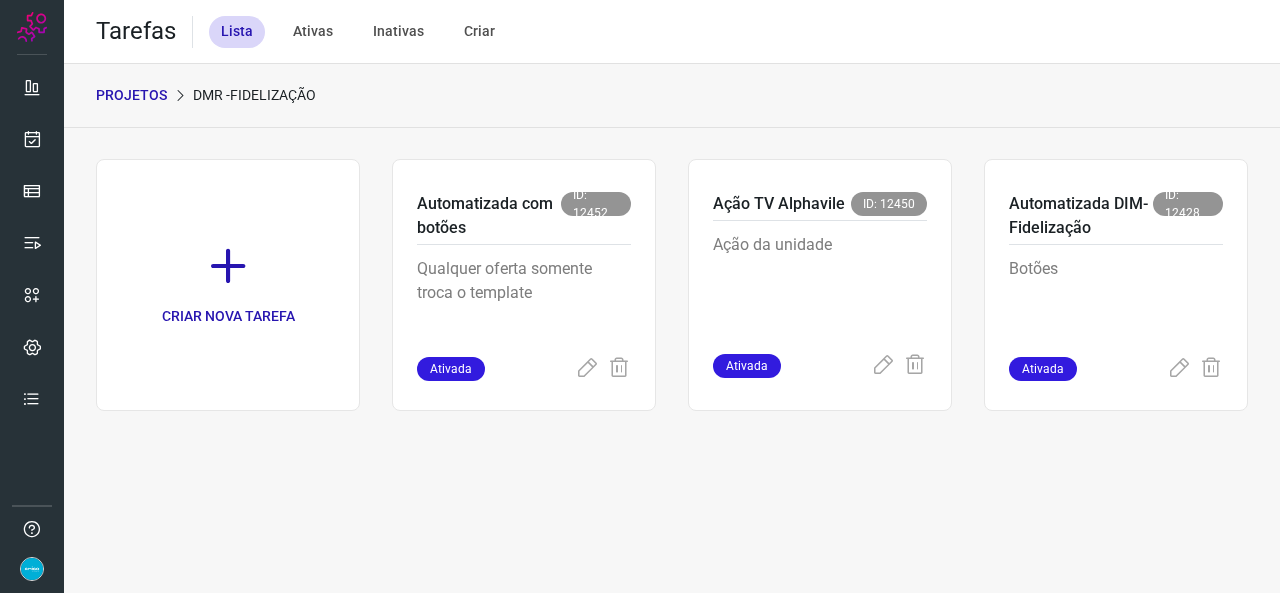 scroll, scrollTop: 0, scrollLeft: 0, axis: both 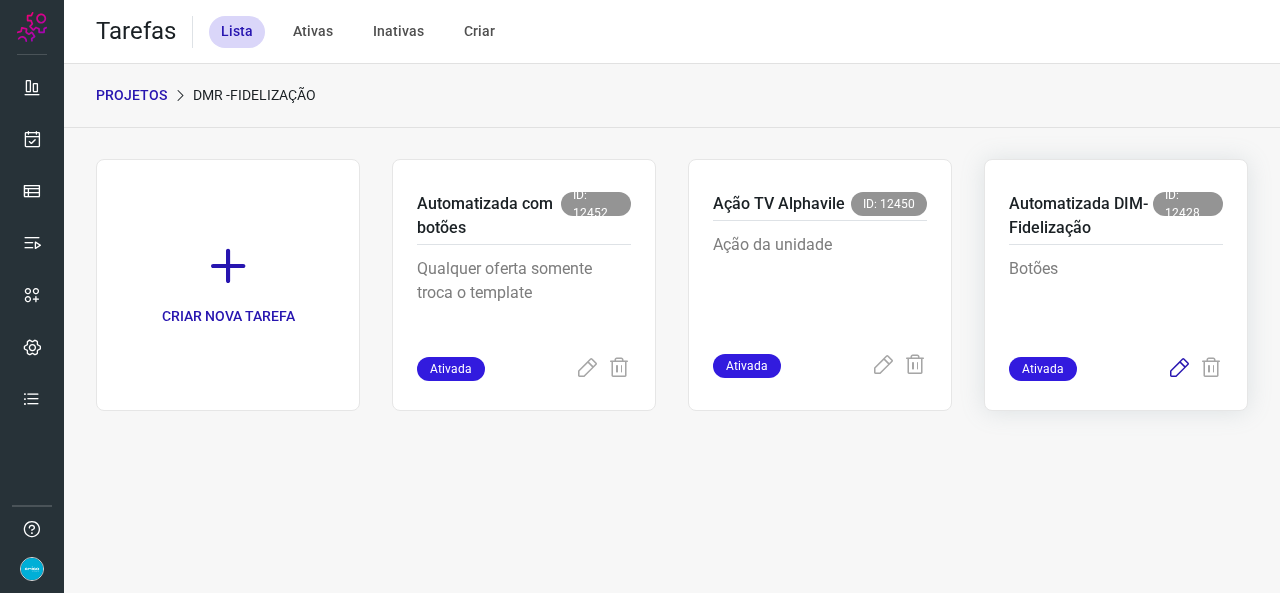 click at bounding box center (1179, 369) 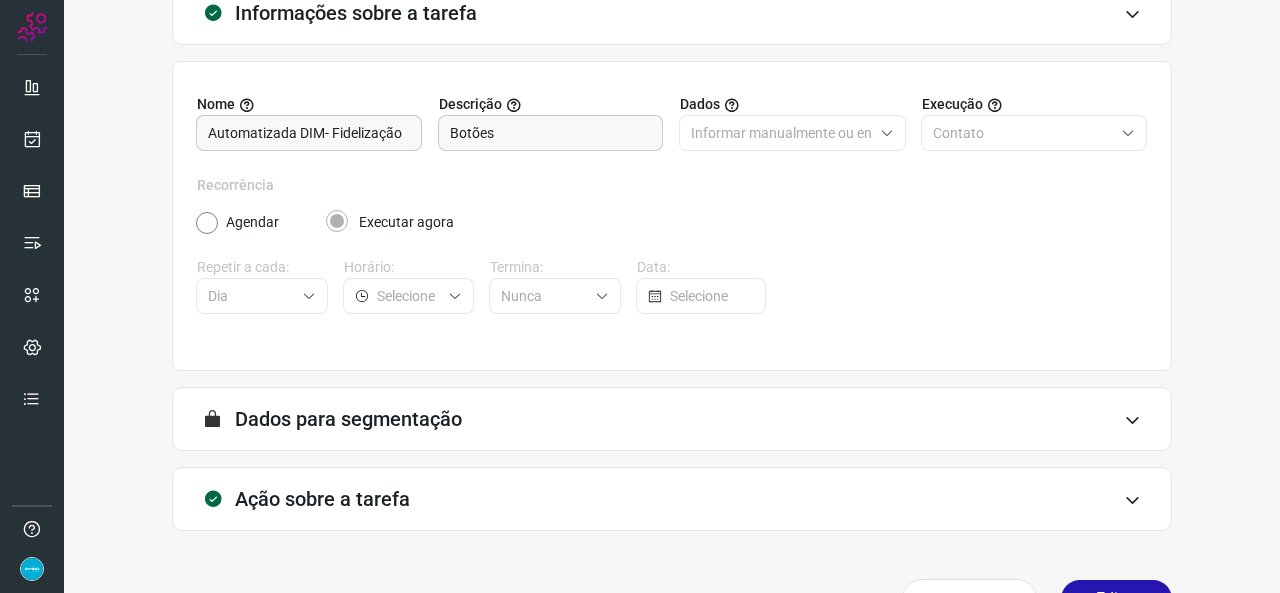 scroll, scrollTop: 187, scrollLeft: 0, axis: vertical 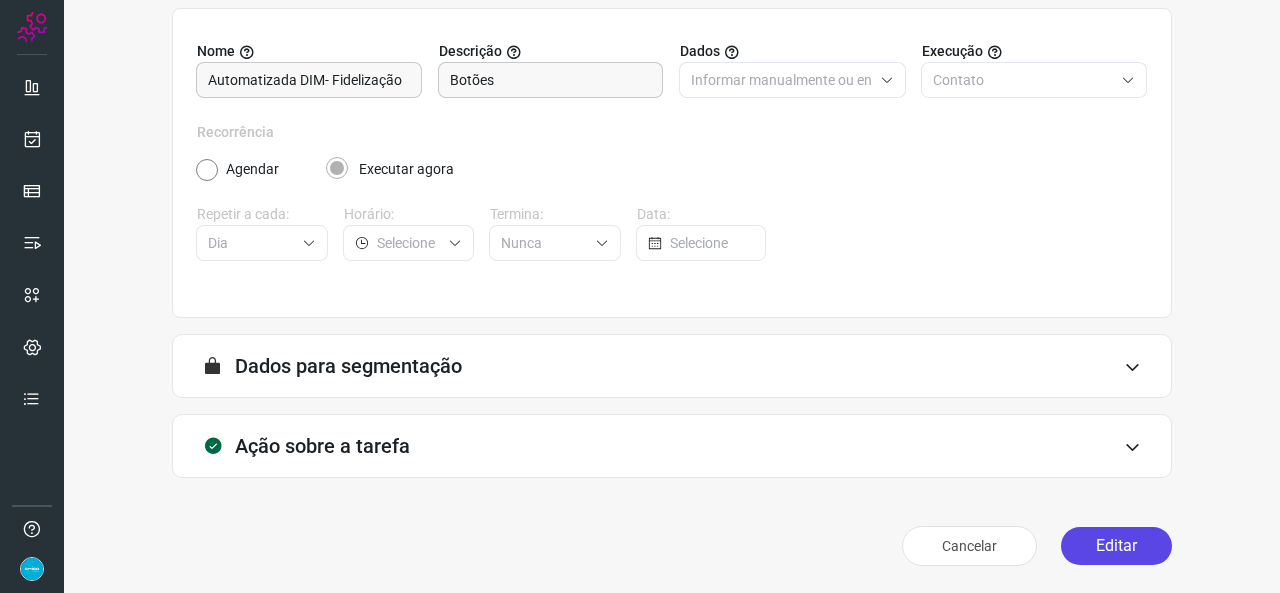 click on "Editar" at bounding box center (1116, 546) 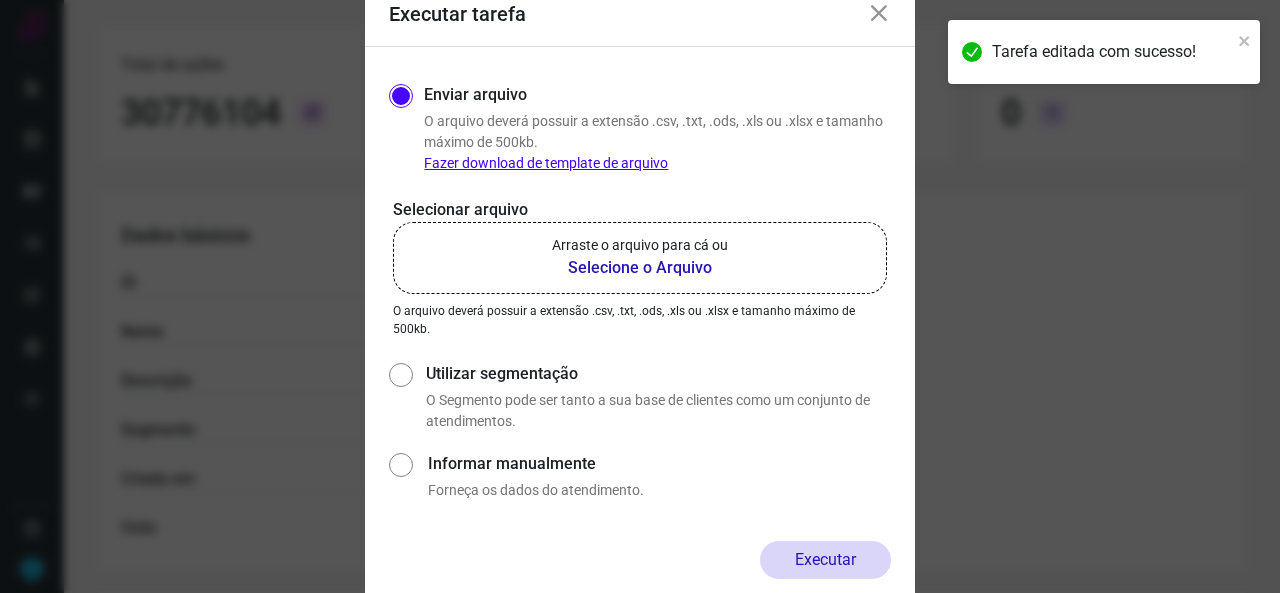 click on "Selecione o Arquivo" at bounding box center [640, 268] 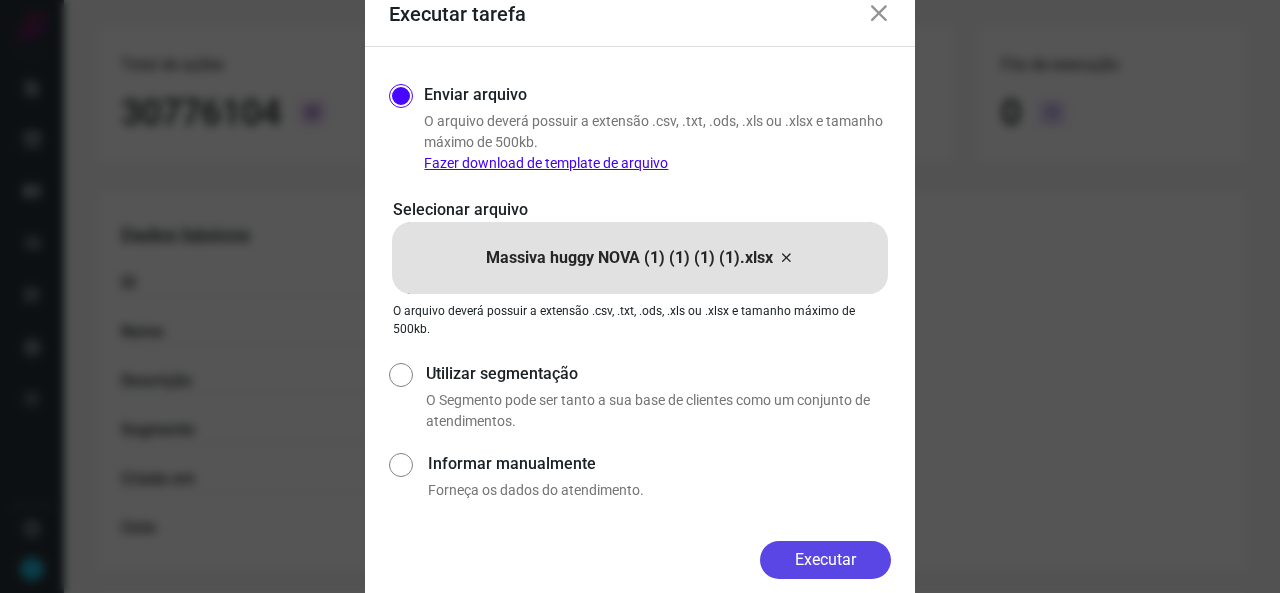click on "Executar" at bounding box center [825, 560] 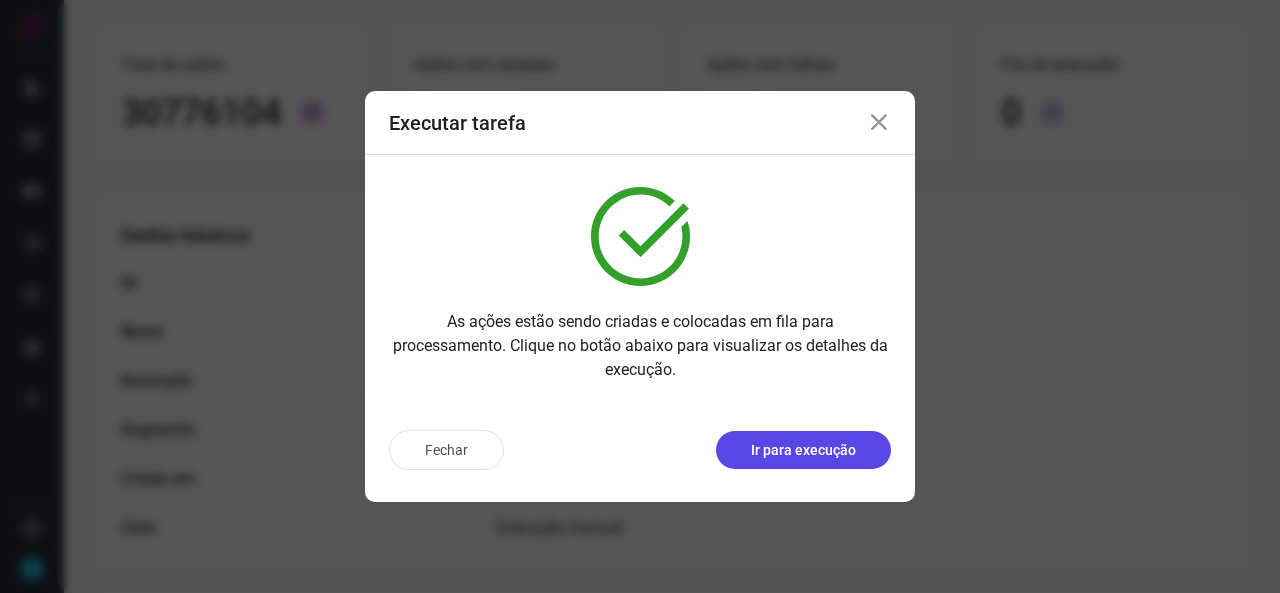 click on "Ir para execução" at bounding box center (803, 450) 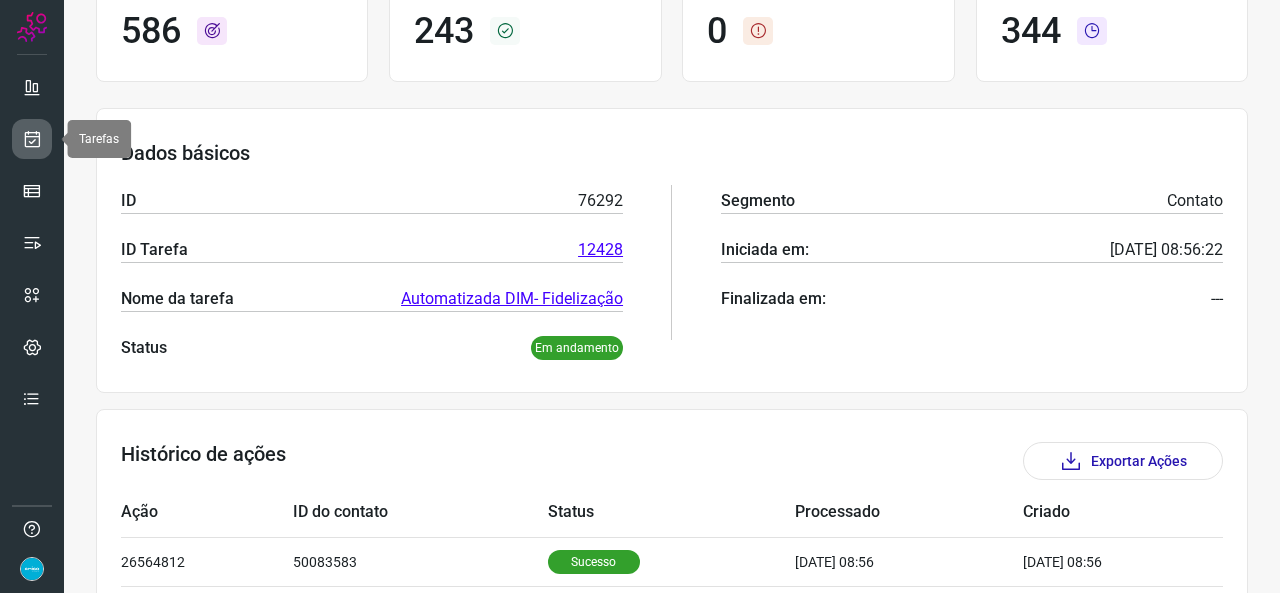 click at bounding box center (32, 139) 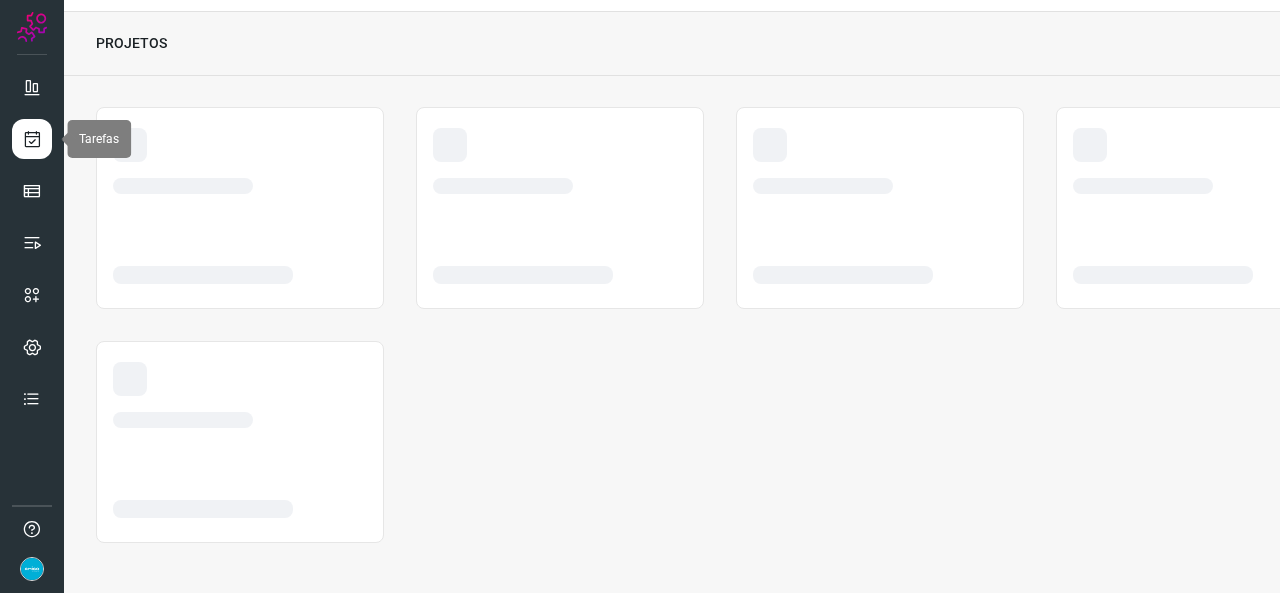 scroll, scrollTop: 52, scrollLeft: 0, axis: vertical 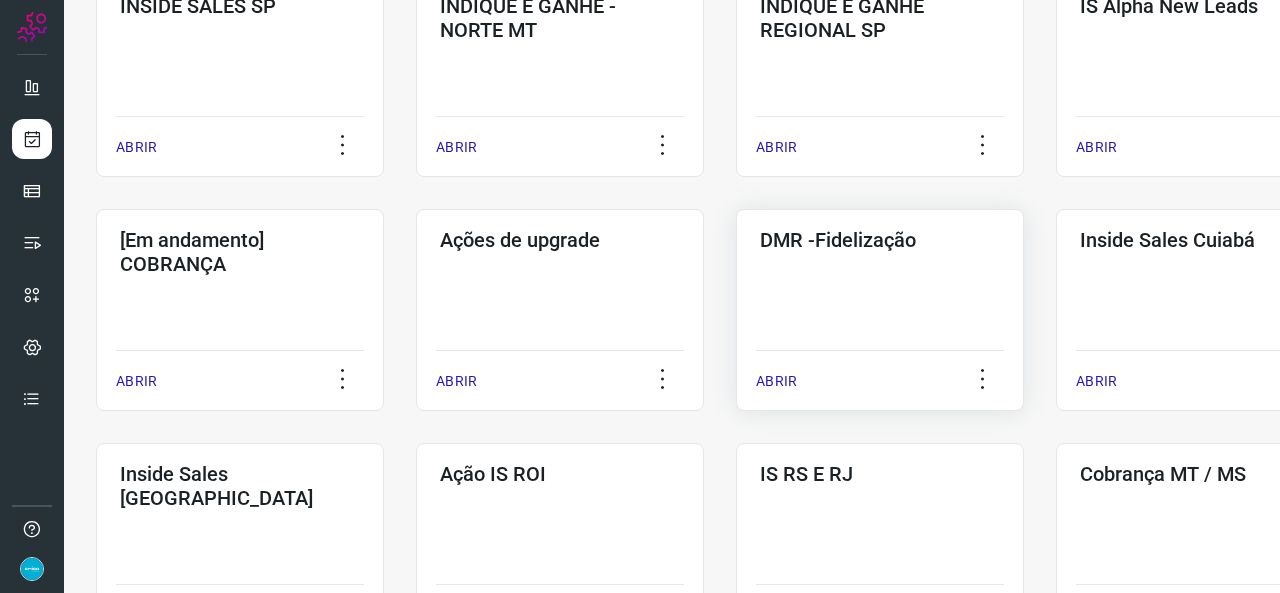 click on "ABRIR" at bounding box center [776, 381] 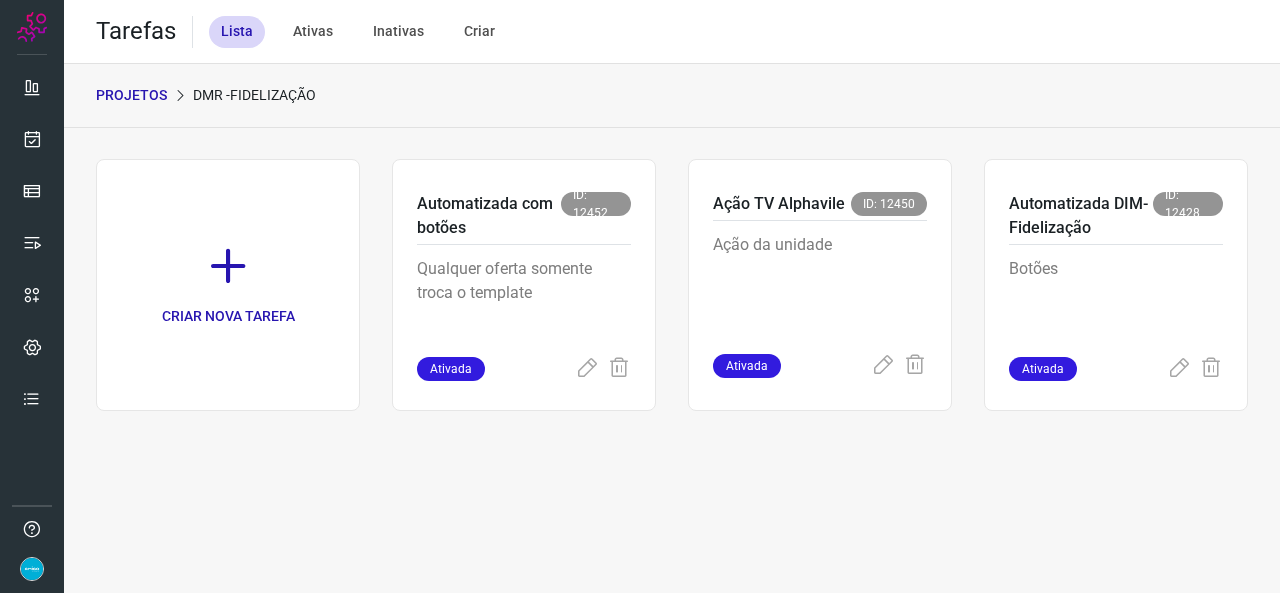 scroll, scrollTop: 0, scrollLeft: 0, axis: both 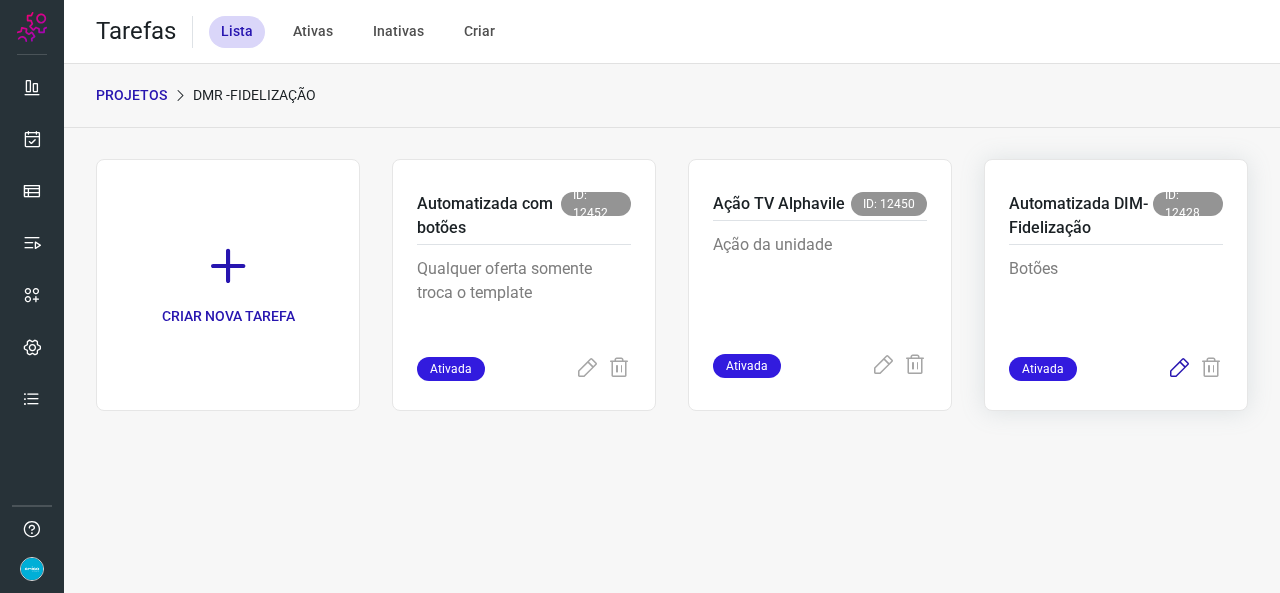 click at bounding box center (1179, 369) 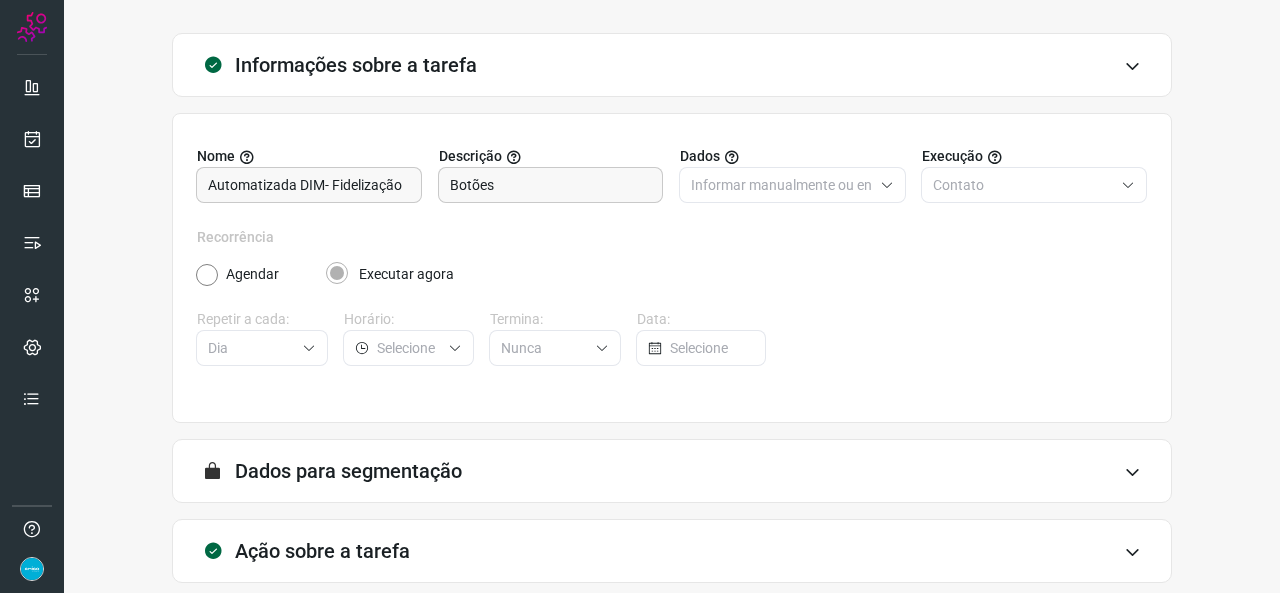 scroll, scrollTop: 187, scrollLeft: 0, axis: vertical 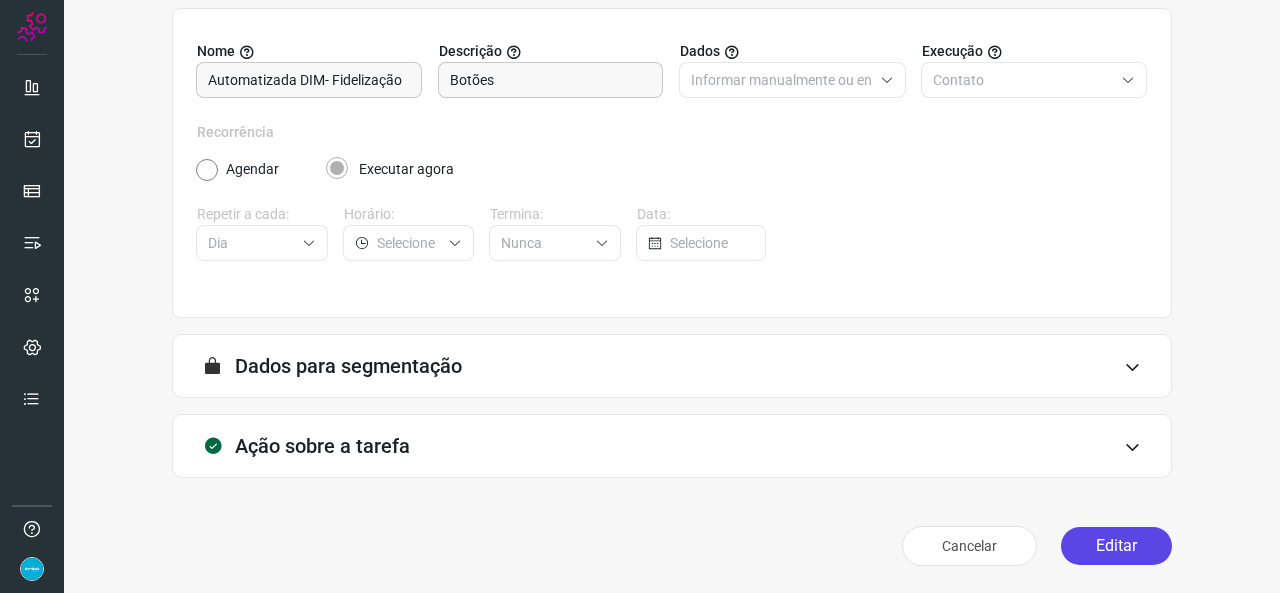 click on "Editar" at bounding box center (1116, 546) 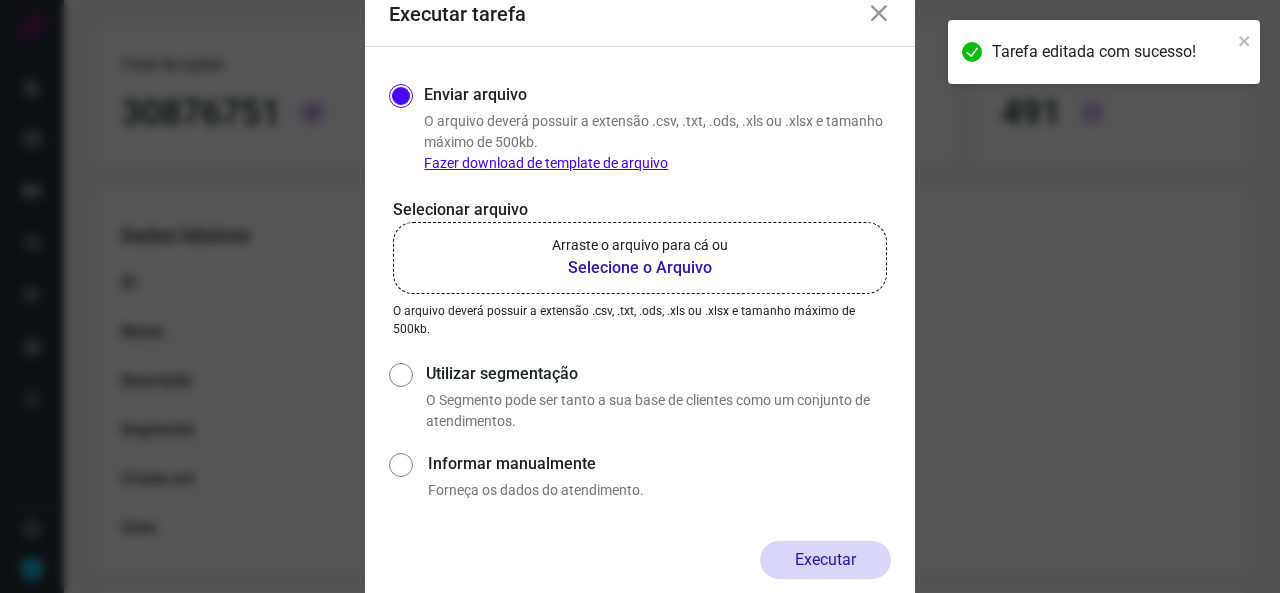 click on "Selecione o Arquivo" at bounding box center [640, 268] 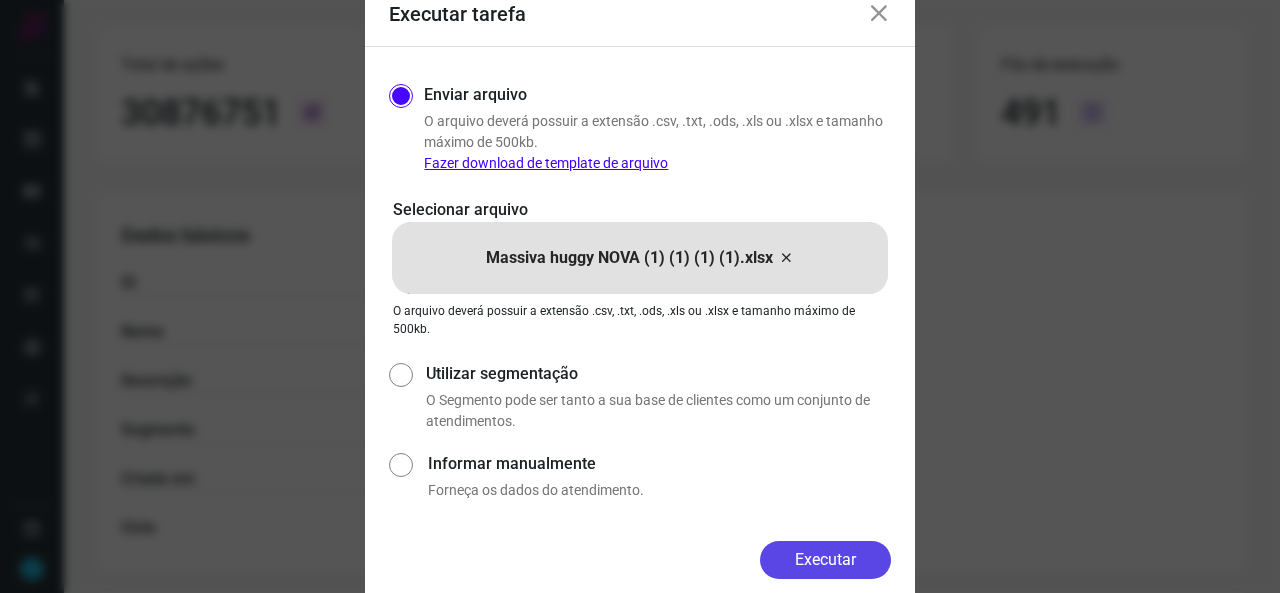 click on "Executar" at bounding box center (825, 560) 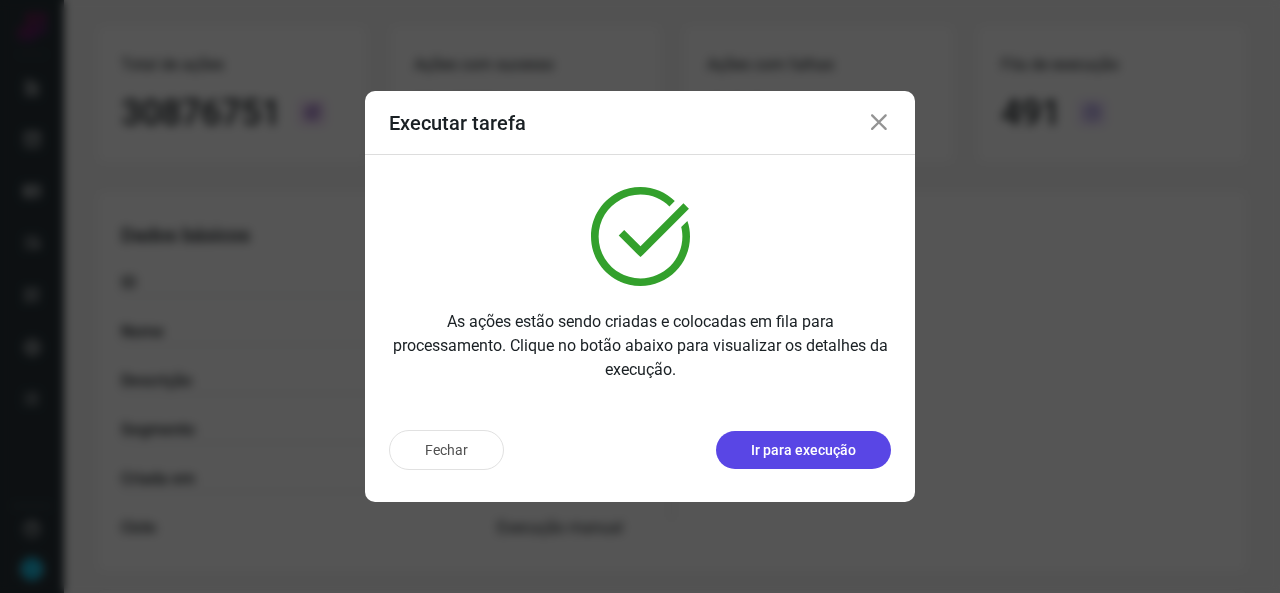 click on "Ir para execução" at bounding box center (803, 450) 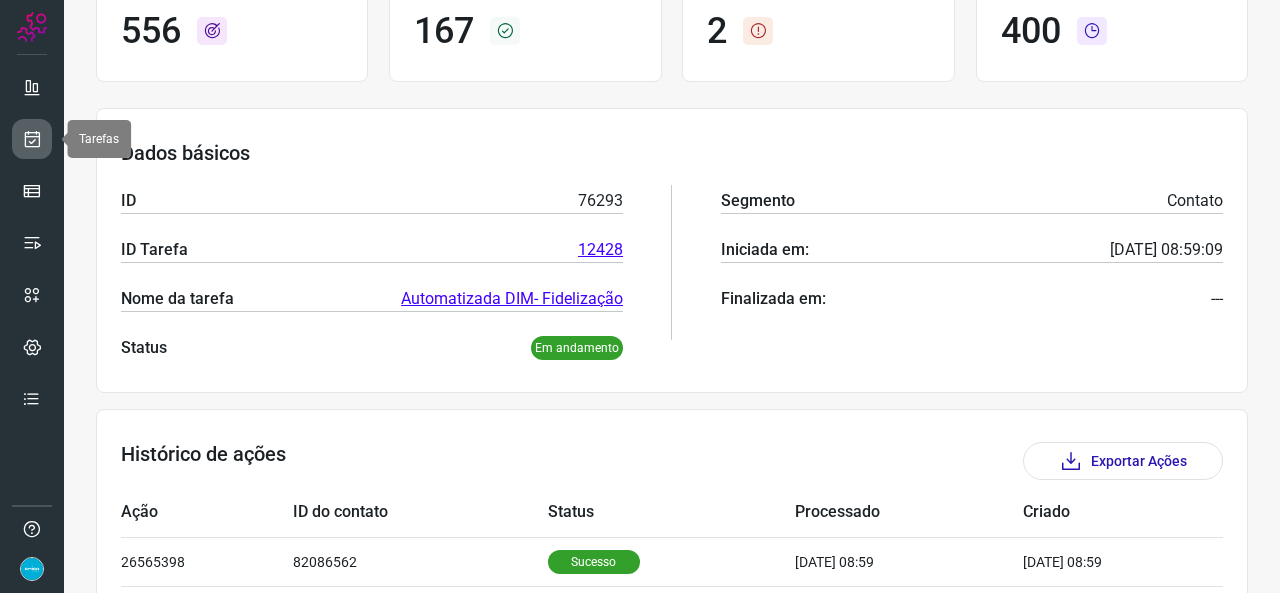 click at bounding box center (32, 139) 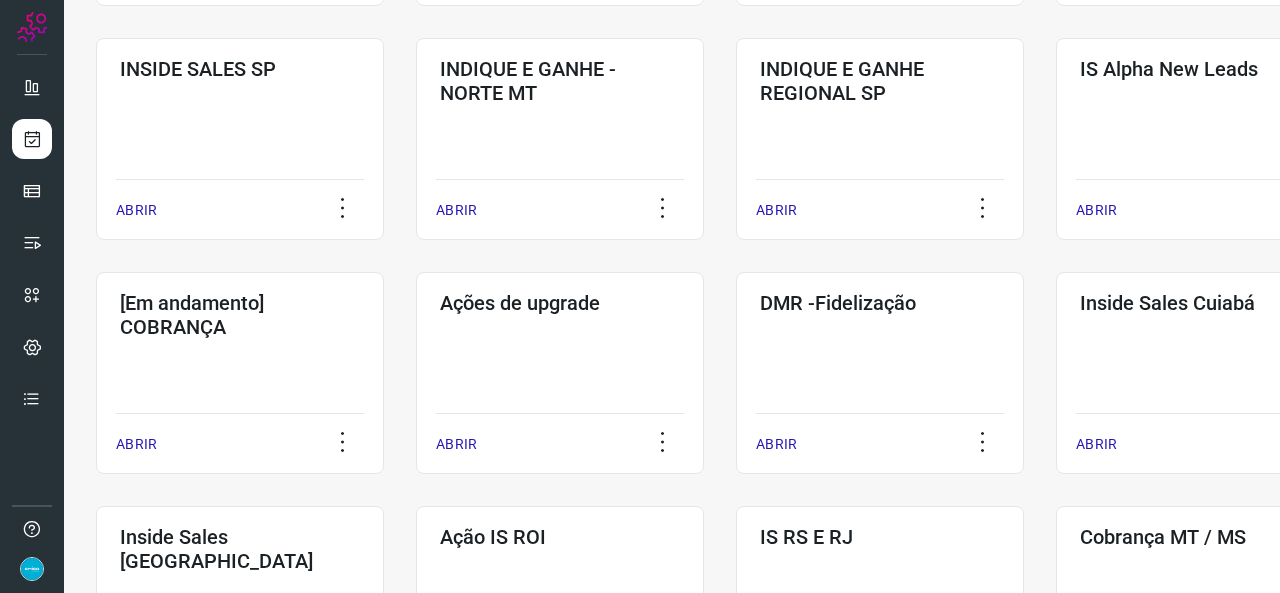 scroll, scrollTop: 652, scrollLeft: 0, axis: vertical 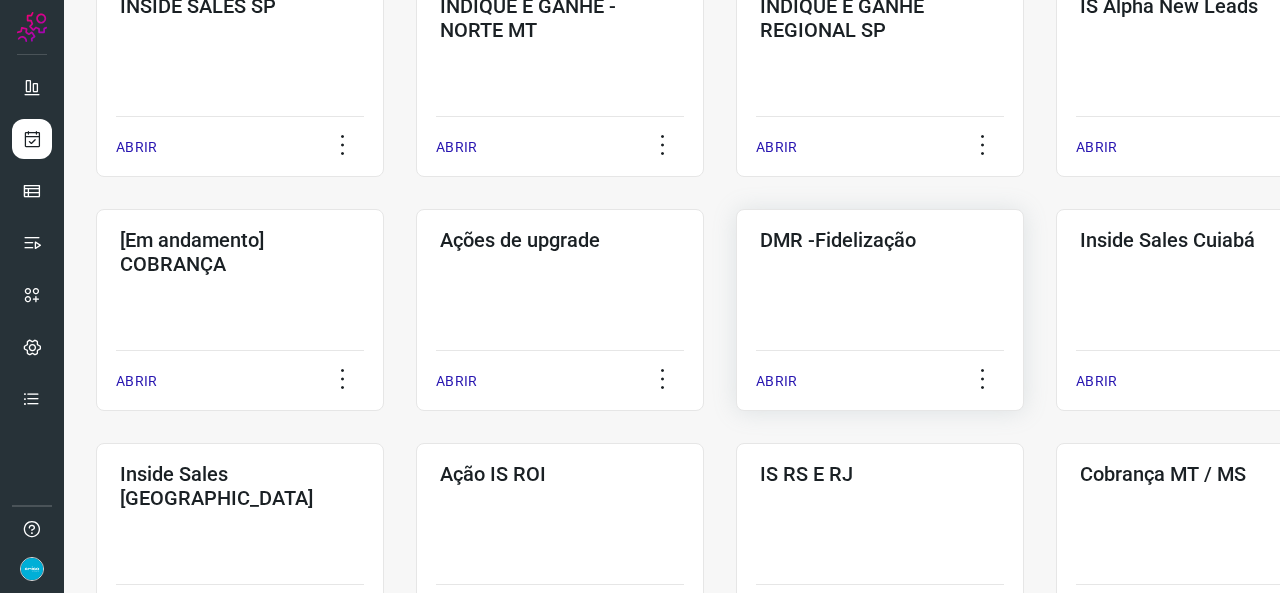 click on "ABRIR" at bounding box center (776, 381) 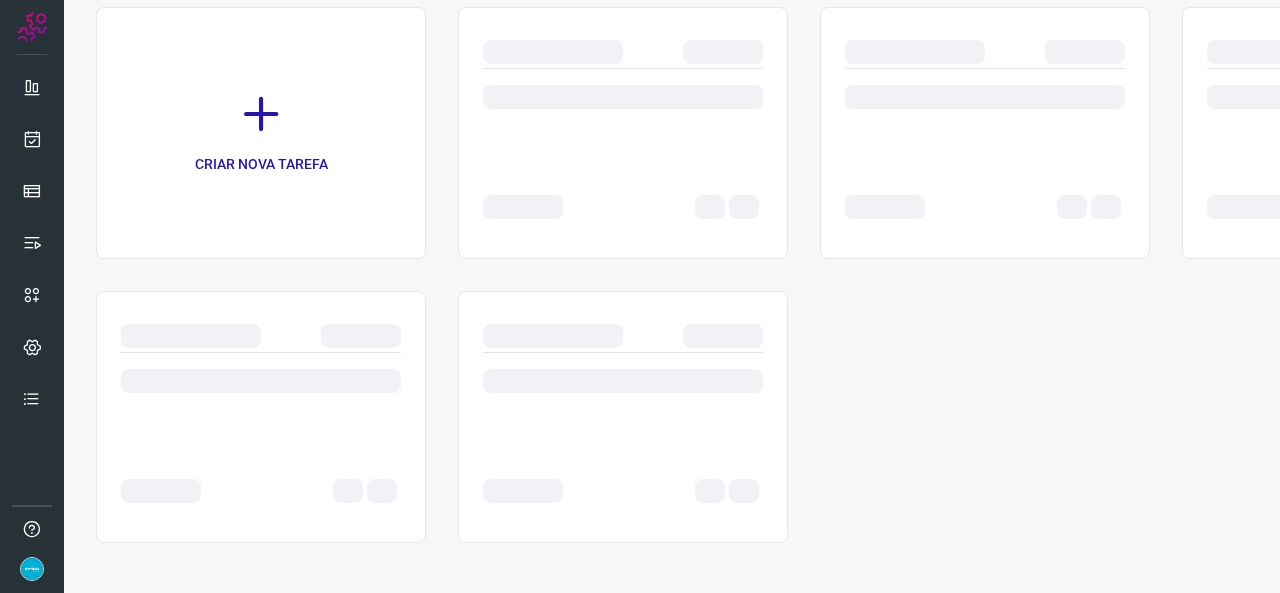 scroll, scrollTop: 0, scrollLeft: 0, axis: both 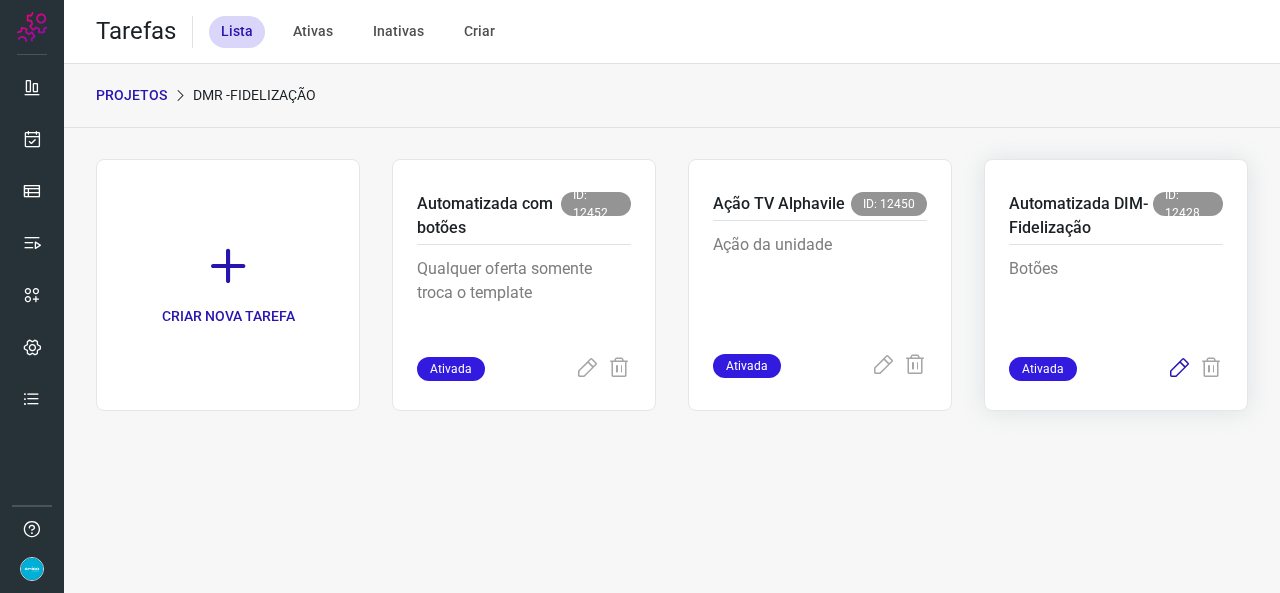 click at bounding box center [1179, 369] 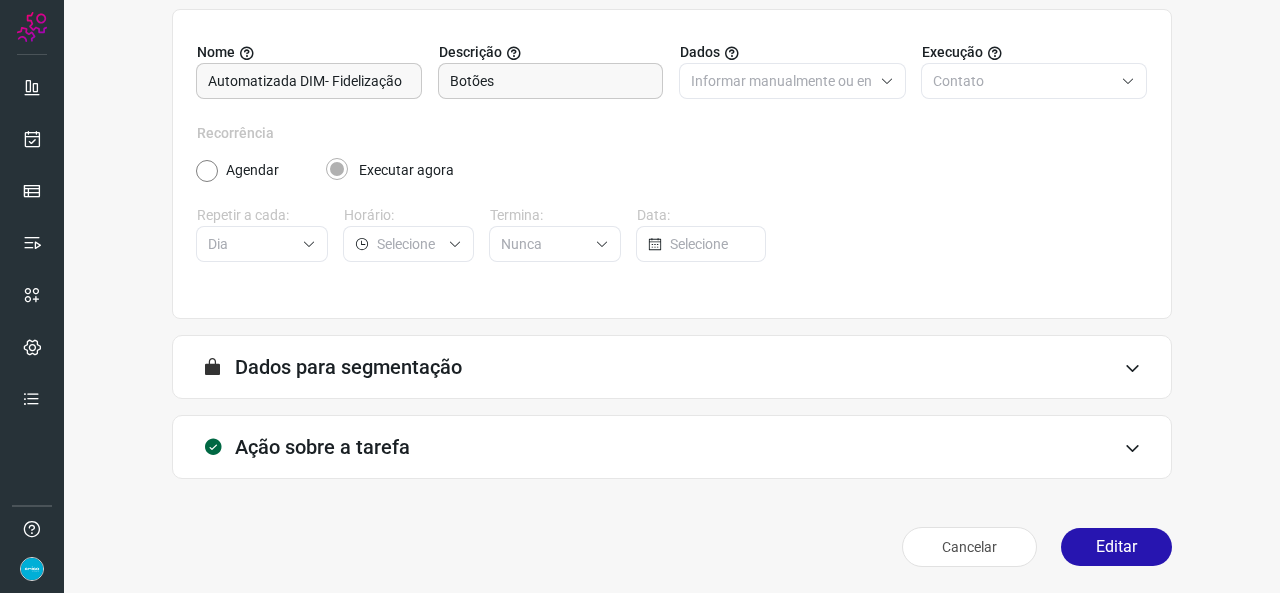 scroll, scrollTop: 187, scrollLeft: 0, axis: vertical 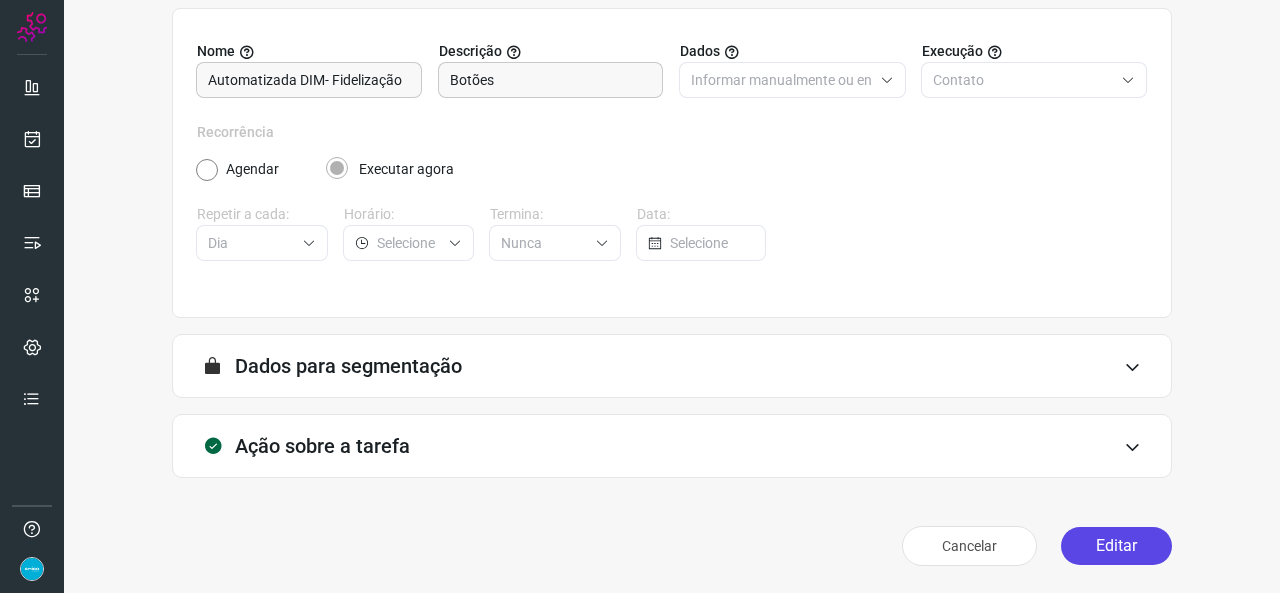 click on "Editar" at bounding box center [1116, 546] 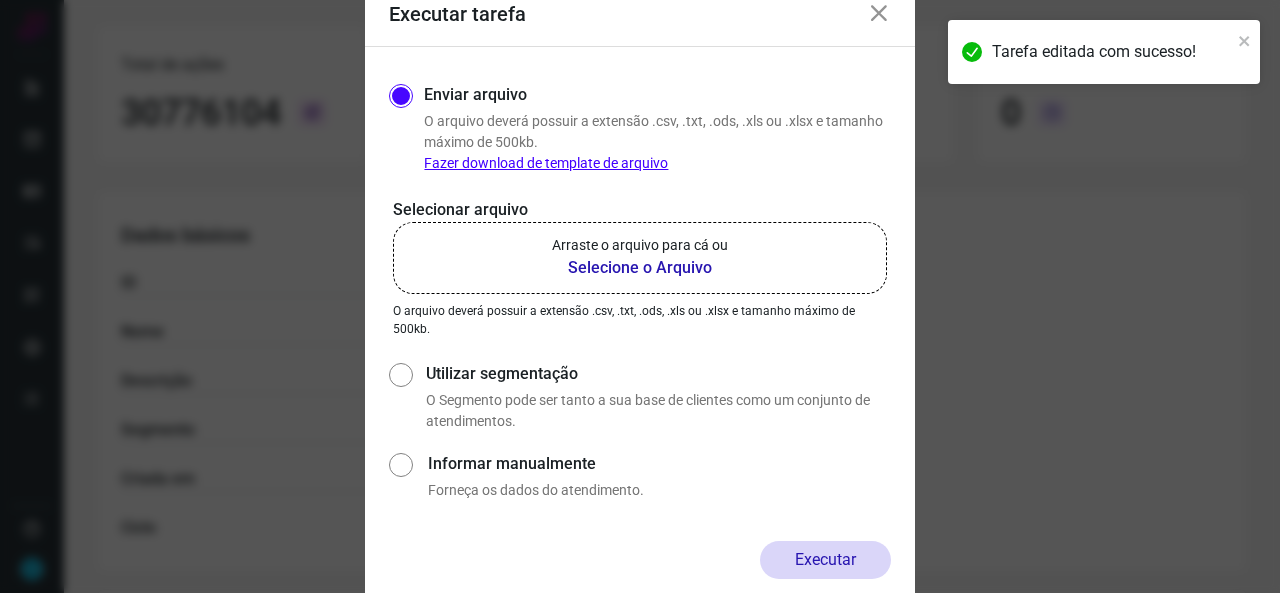click on "Selecione o Arquivo" at bounding box center [640, 268] 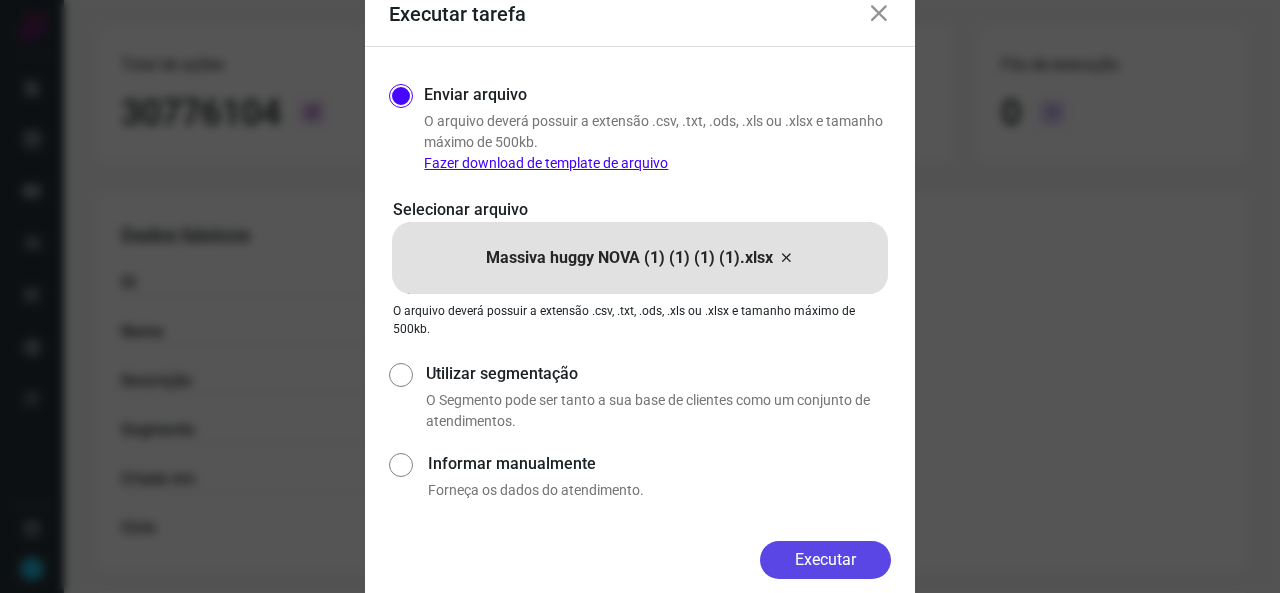 click on "Executar" at bounding box center [825, 560] 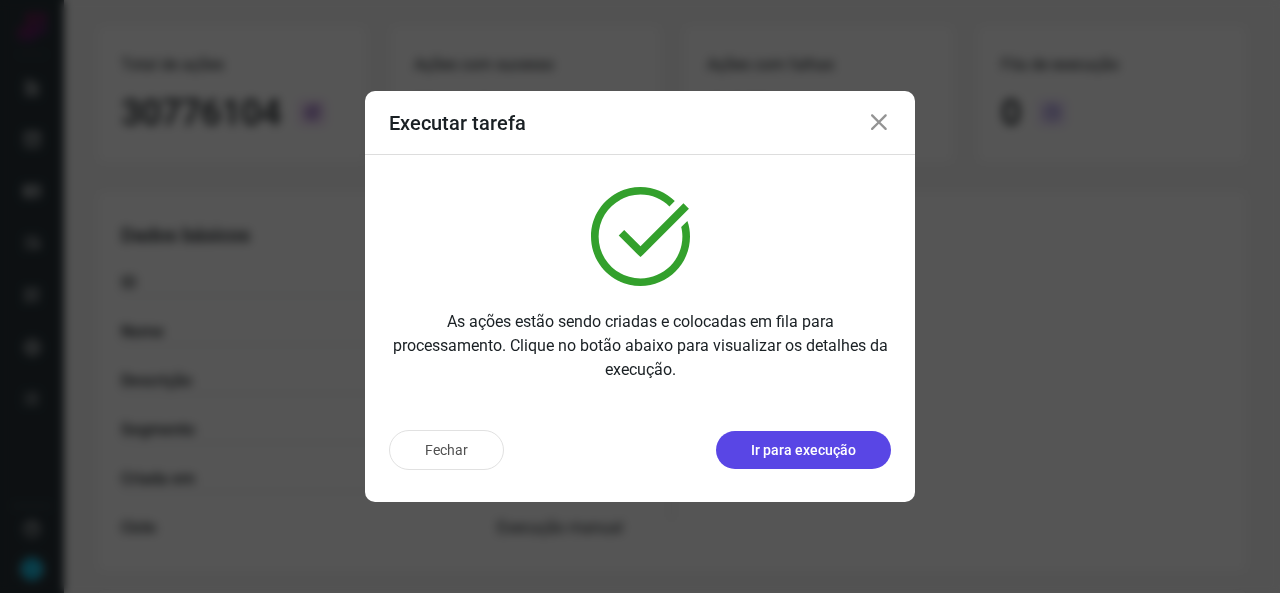 click on "Ir para execução" at bounding box center [803, 450] 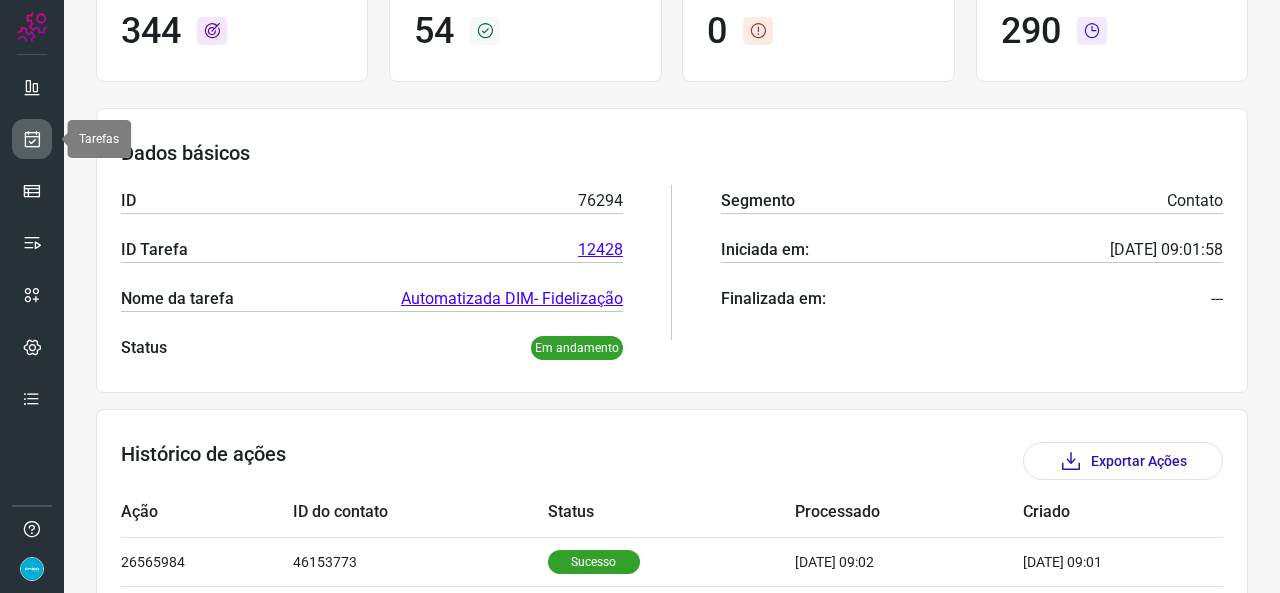 click at bounding box center [32, 139] 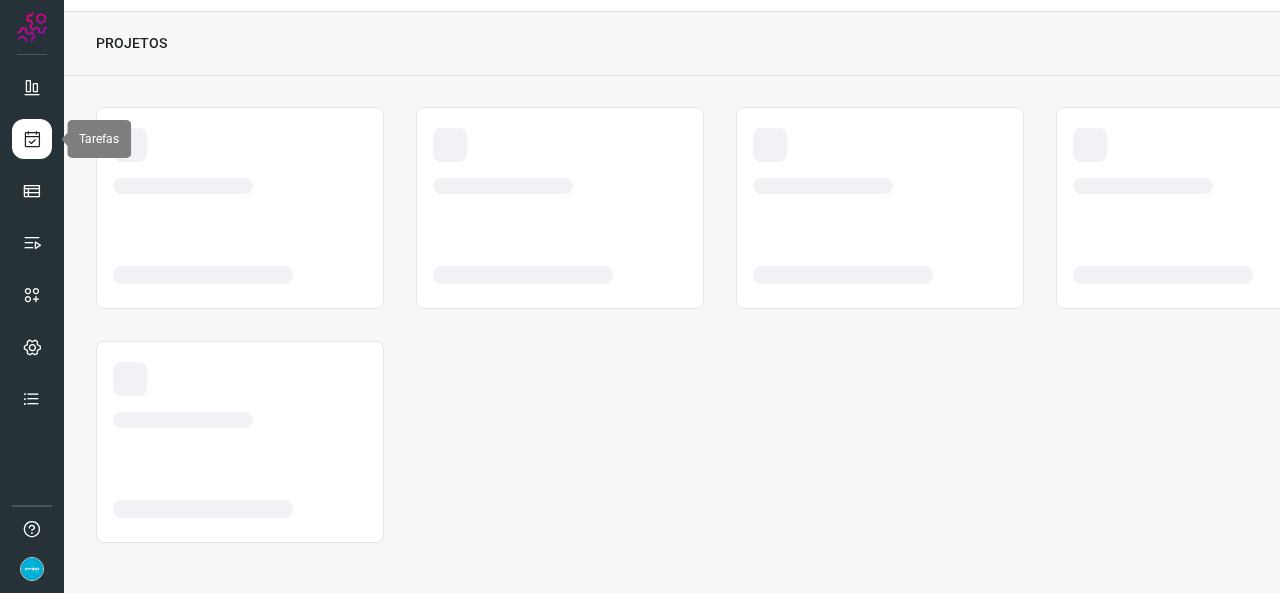 scroll, scrollTop: 52, scrollLeft: 0, axis: vertical 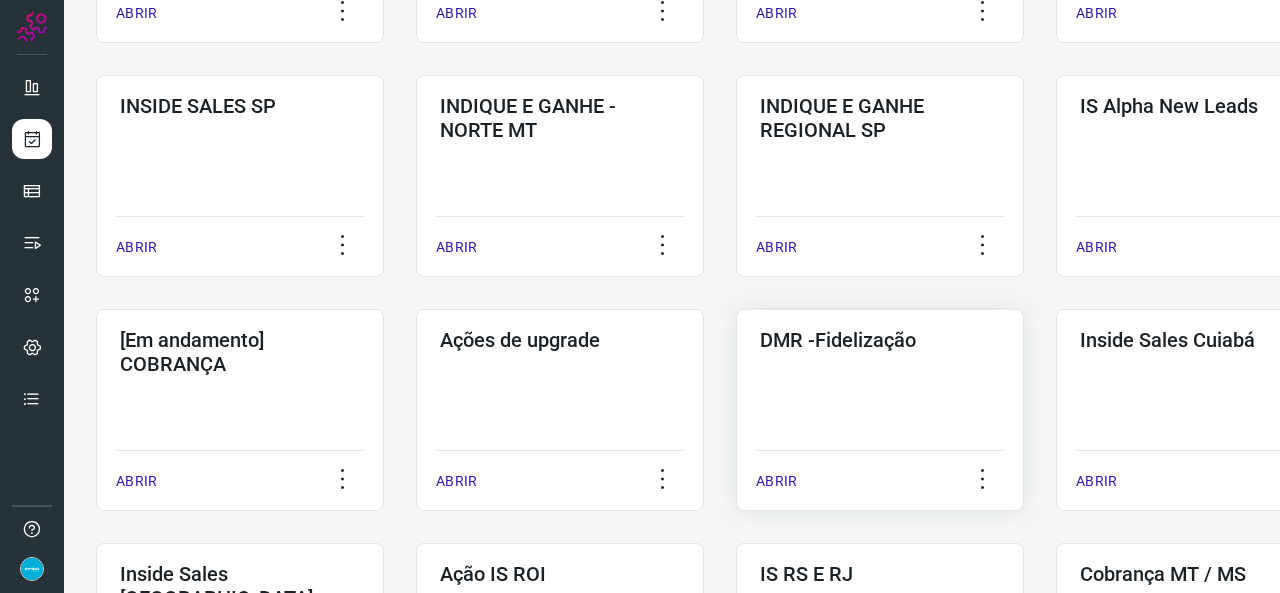 click on "ABRIR" at bounding box center (776, 481) 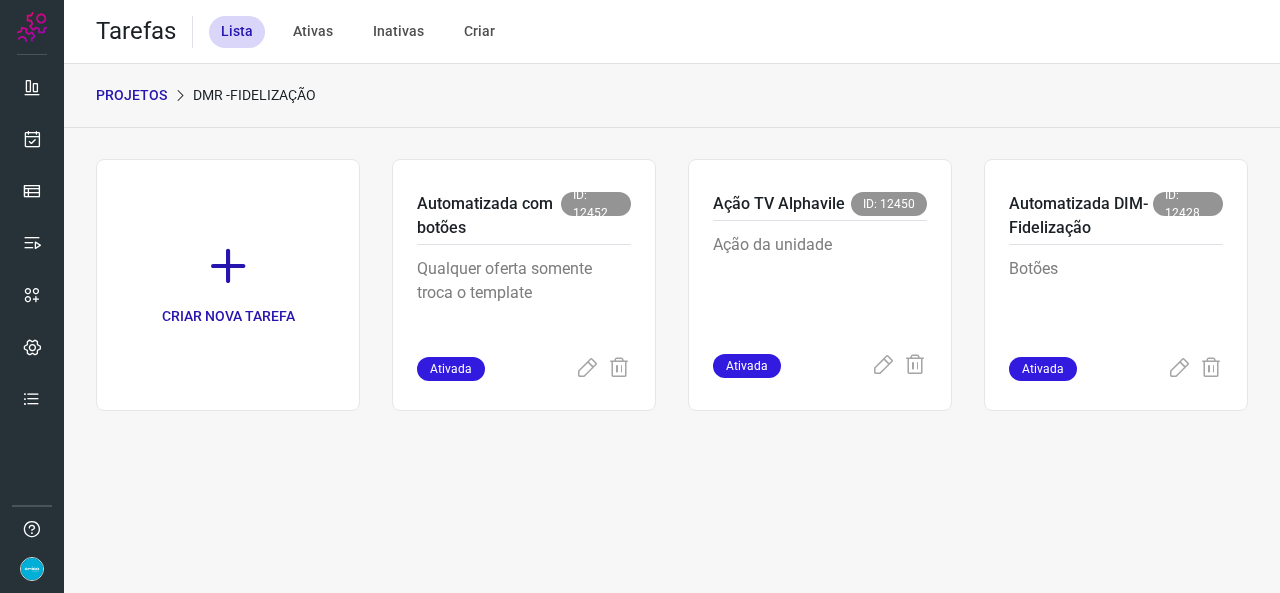 scroll, scrollTop: 0, scrollLeft: 0, axis: both 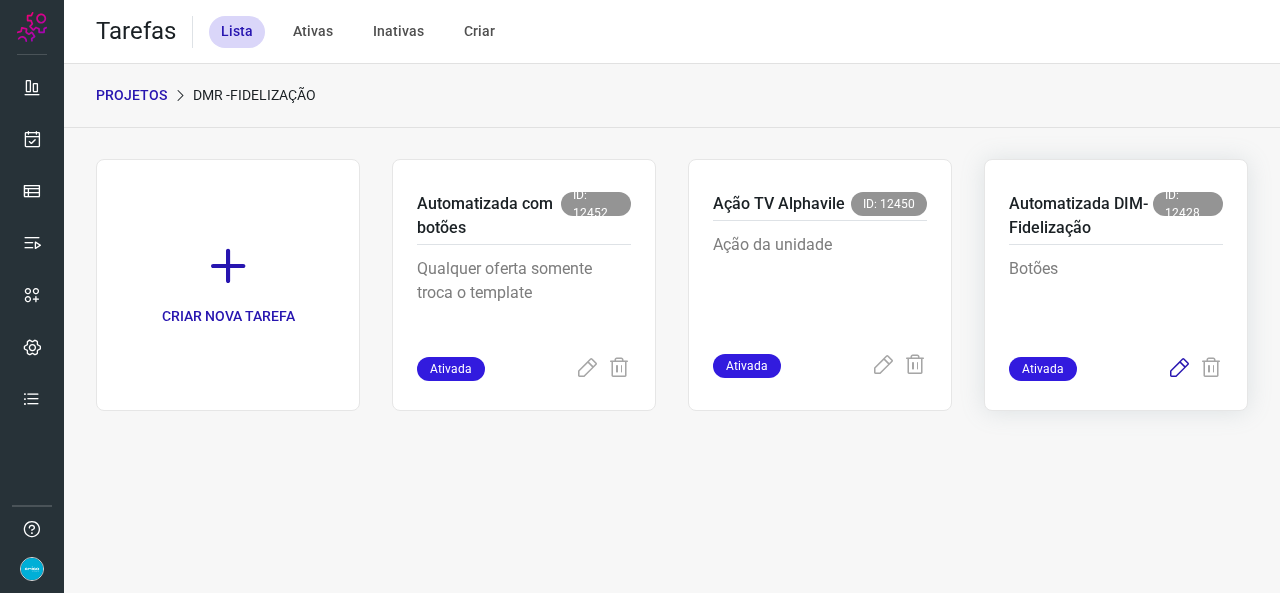click at bounding box center (1179, 369) 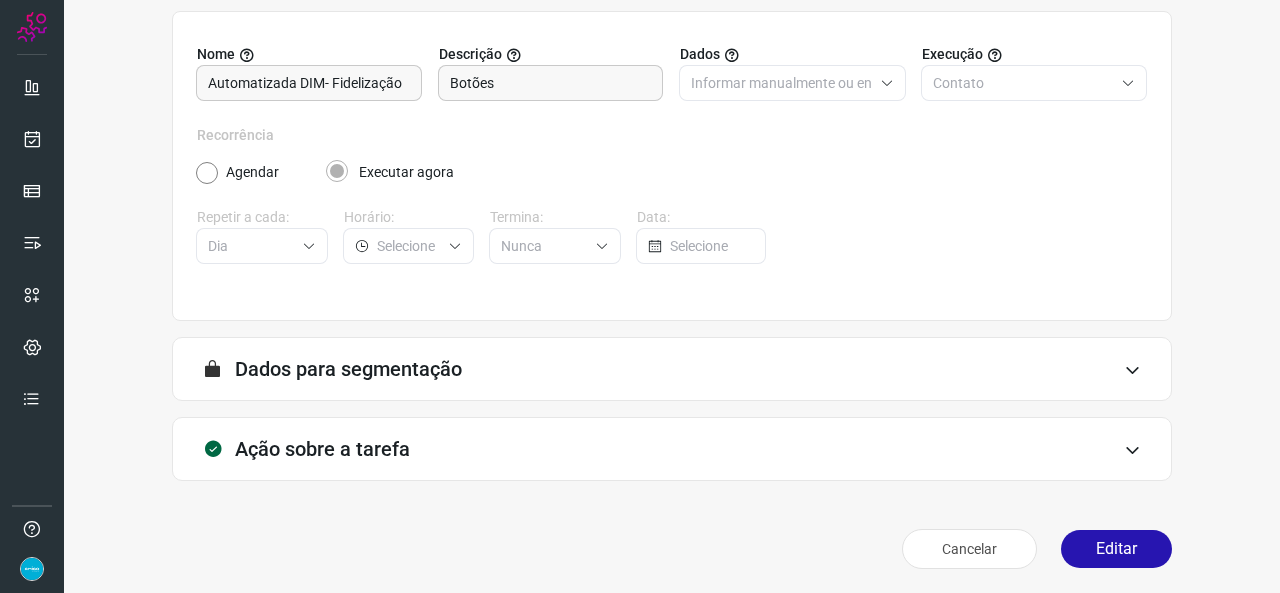scroll, scrollTop: 187, scrollLeft: 0, axis: vertical 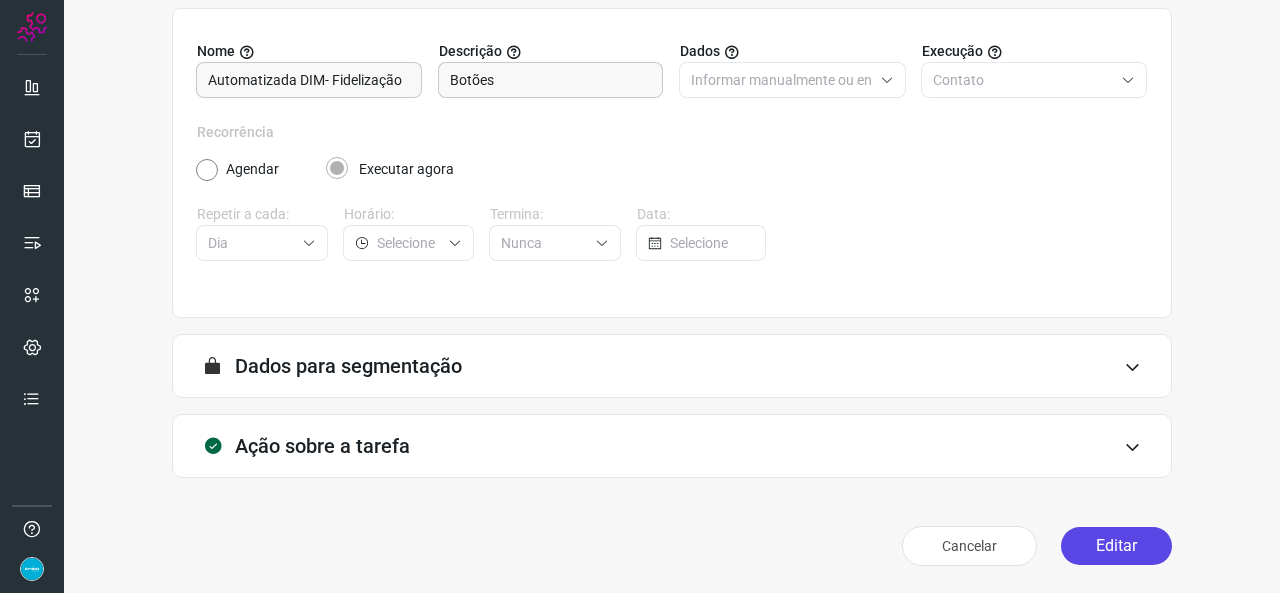 click on "Editar" at bounding box center [1116, 546] 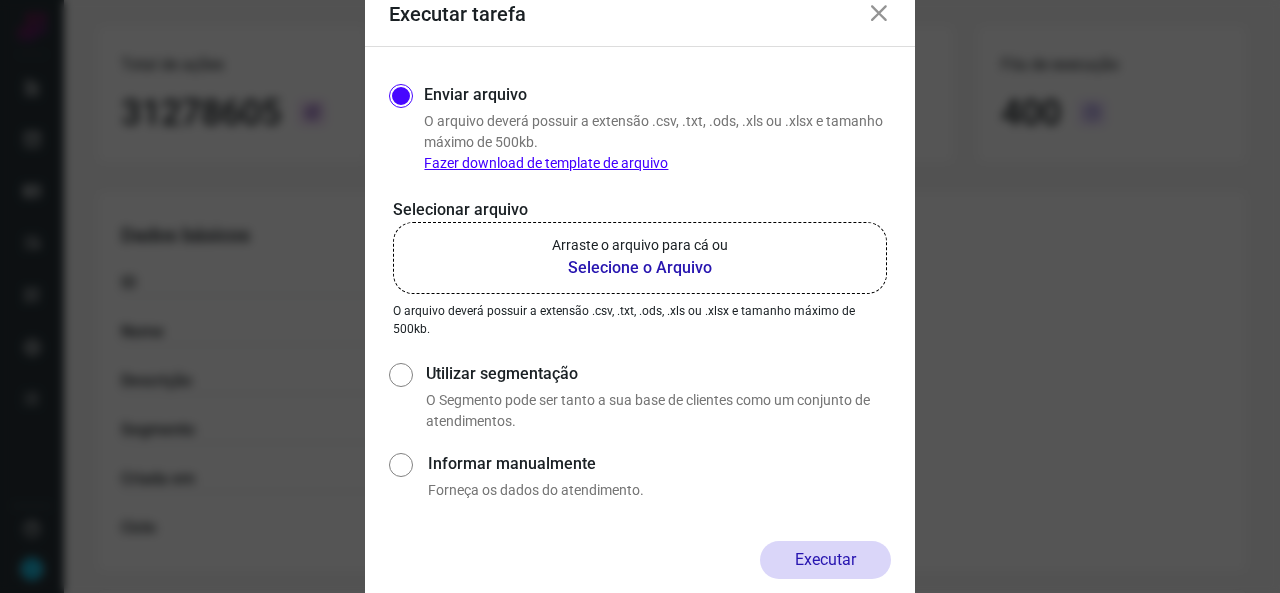 click on "Selecione o Arquivo" at bounding box center (640, 268) 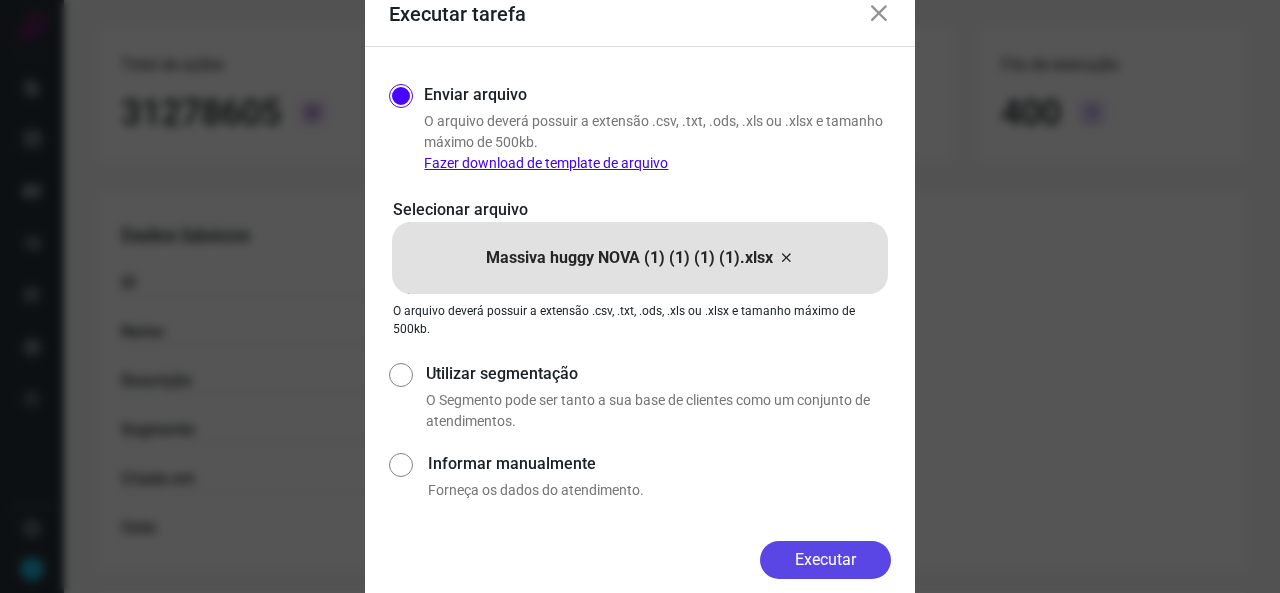 click on "Executar" at bounding box center [825, 560] 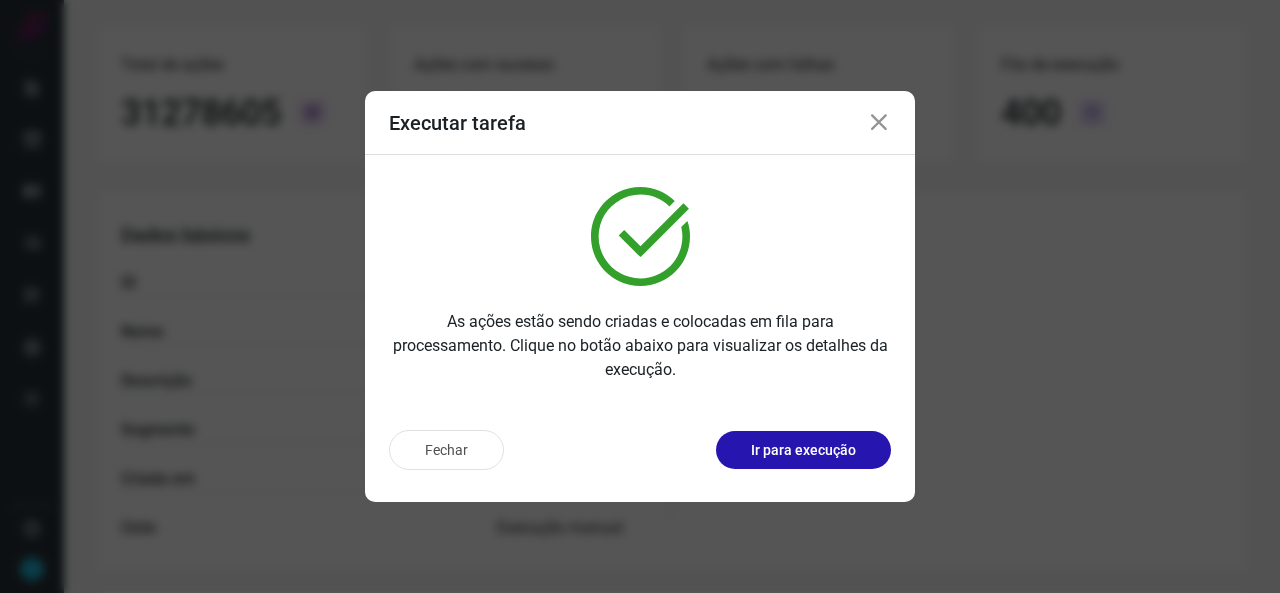 click on "Ir para execução" at bounding box center (803, 450) 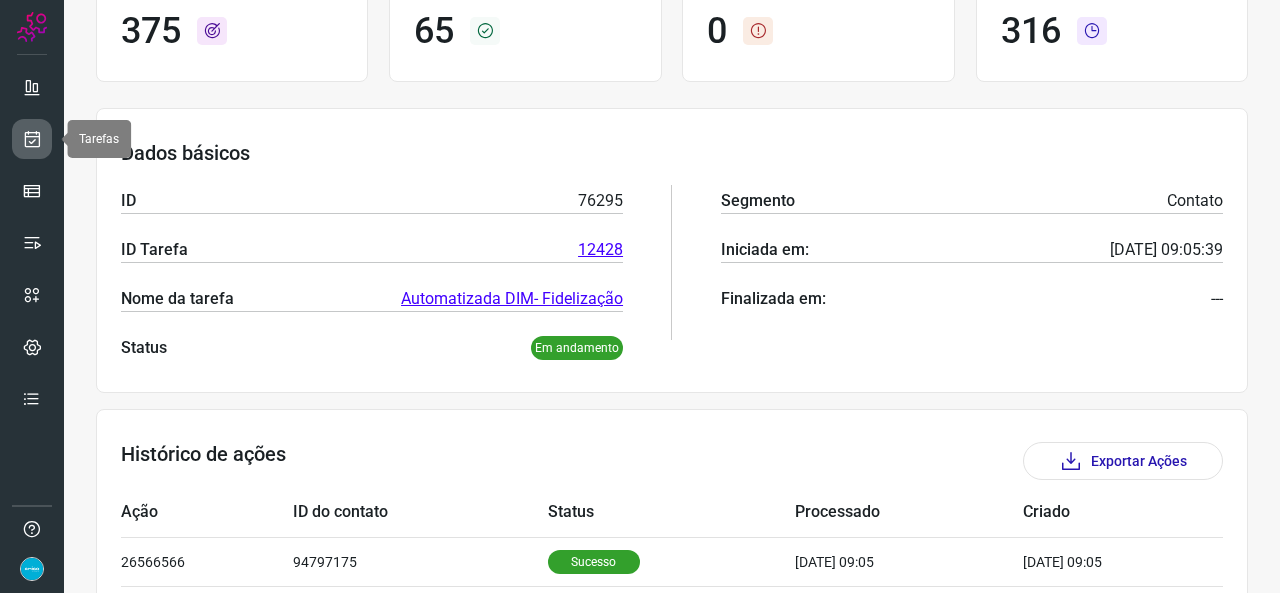 click at bounding box center [32, 139] 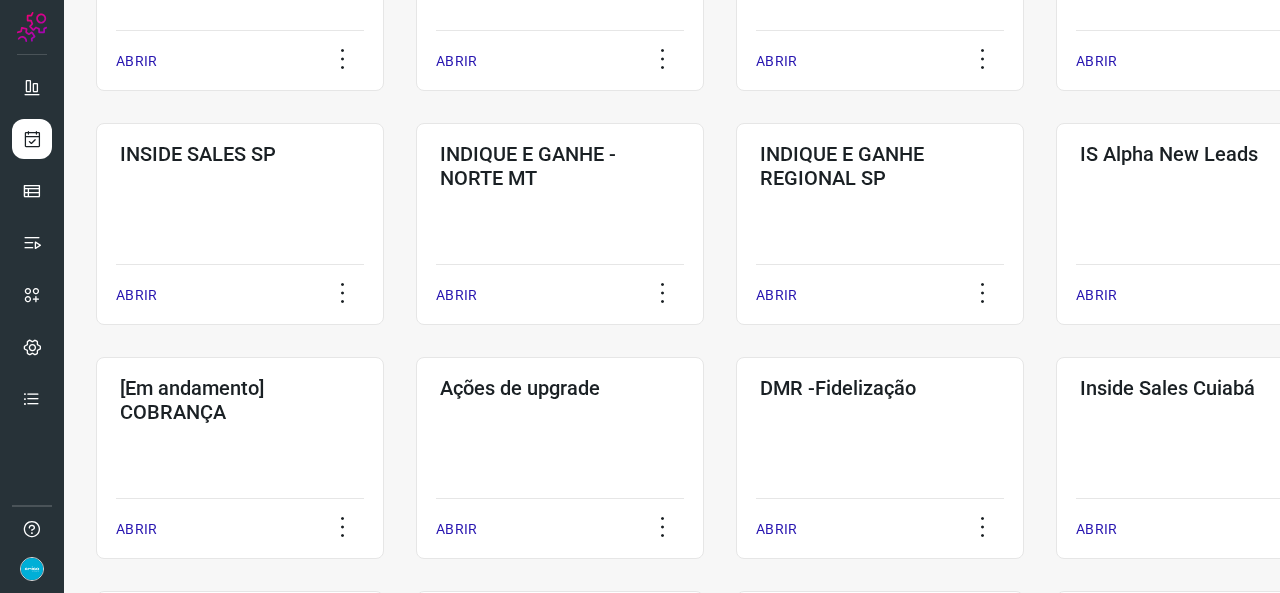 scroll, scrollTop: 552, scrollLeft: 0, axis: vertical 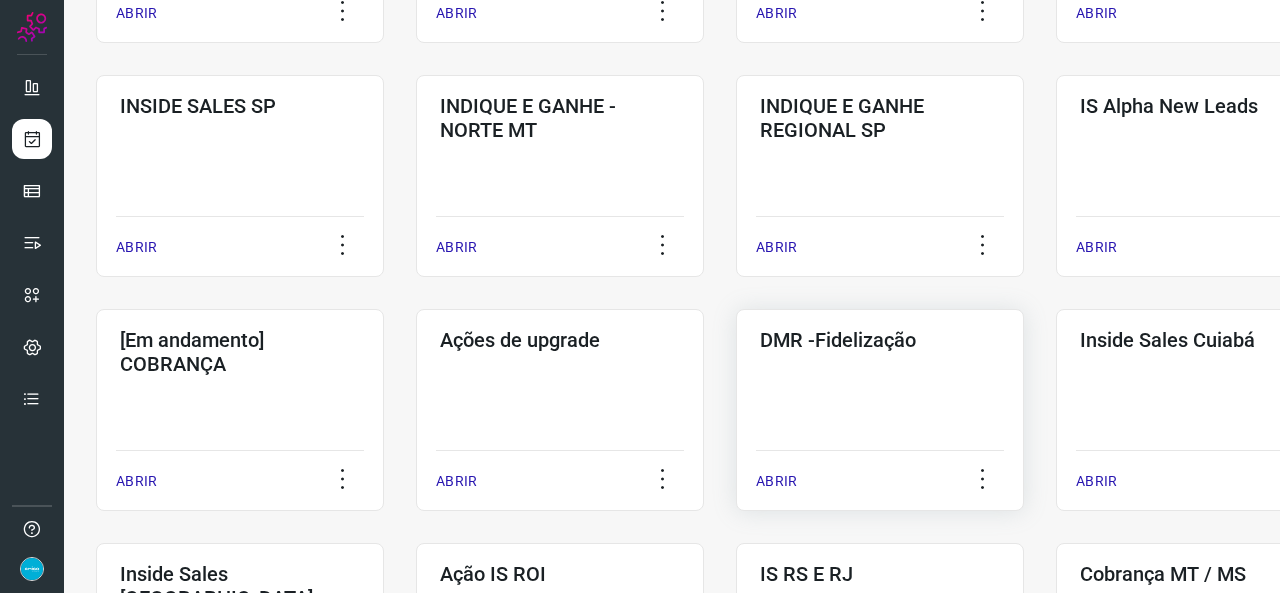 click on "ABRIR" at bounding box center [776, 481] 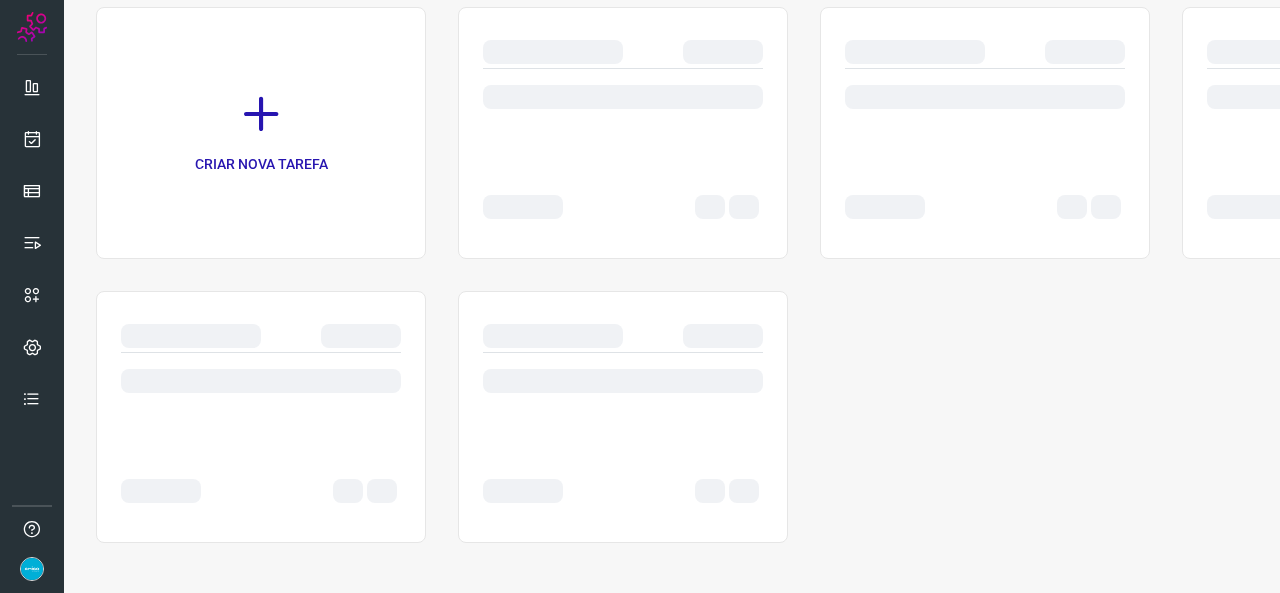 scroll, scrollTop: 0, scrollLeft: 0, axis: both 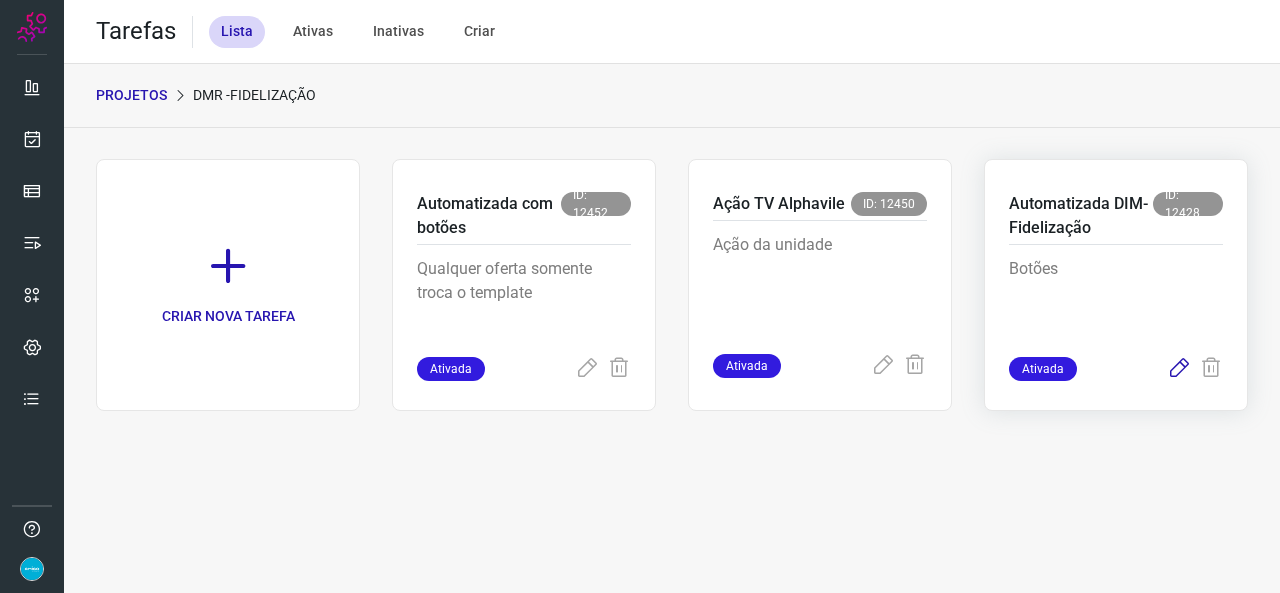 click at bounding box center (1179, 369) 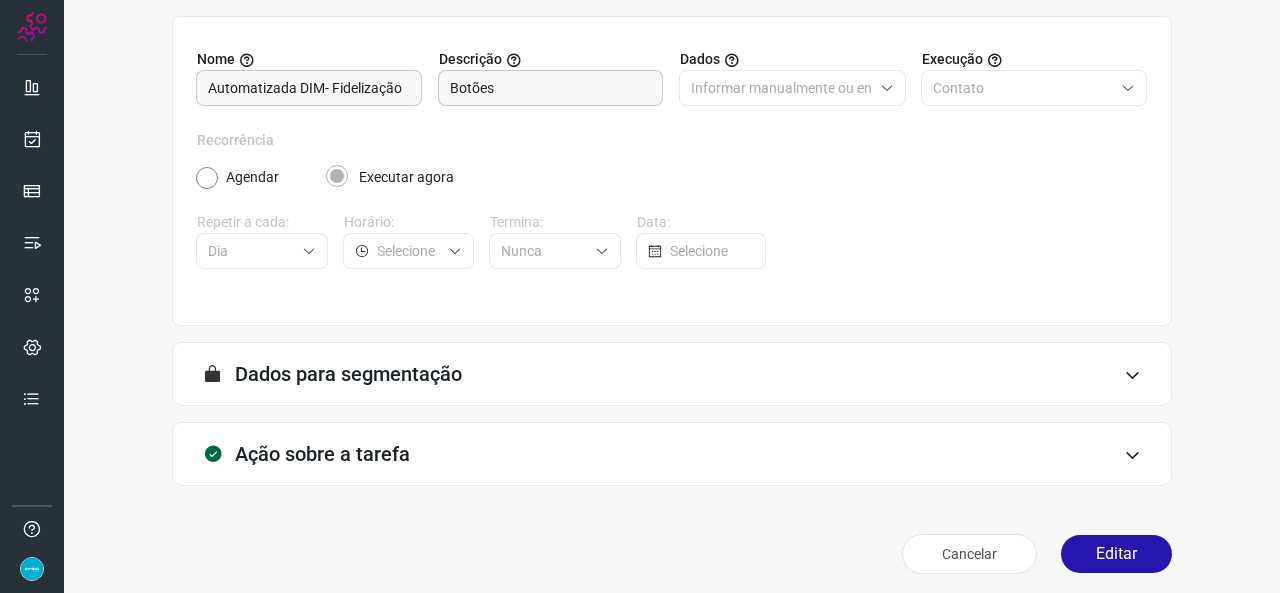scroll, scrollTop: 187, scrollLeft: 0, axis: vertical 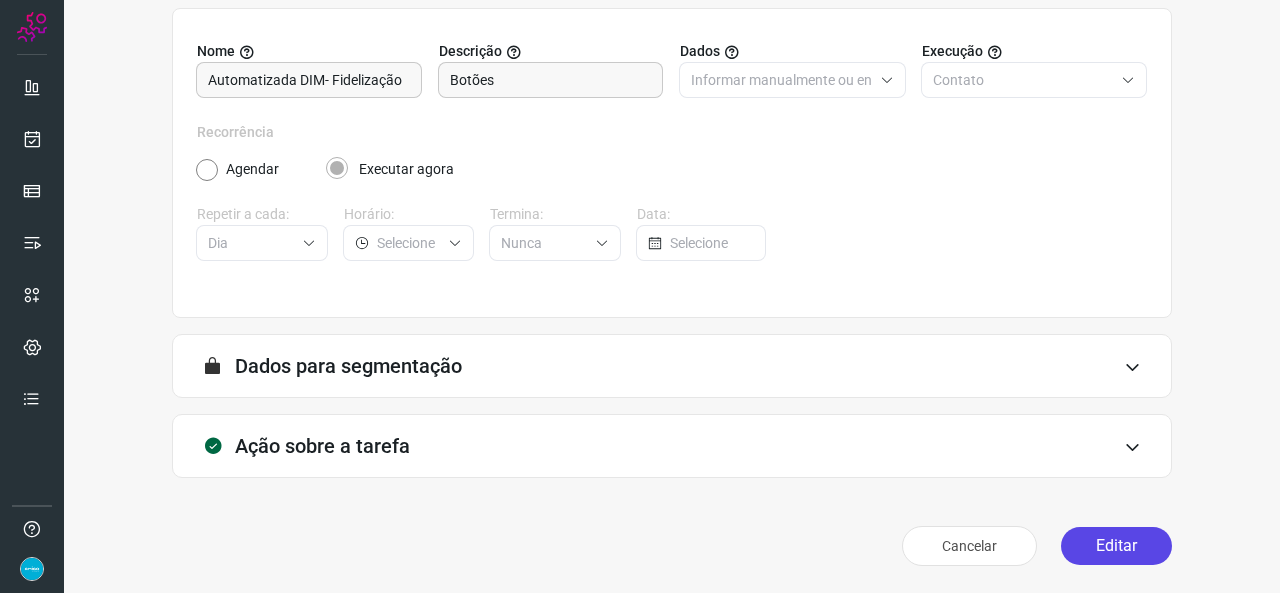 click on "Editar" at bounding box center [1116, 546] 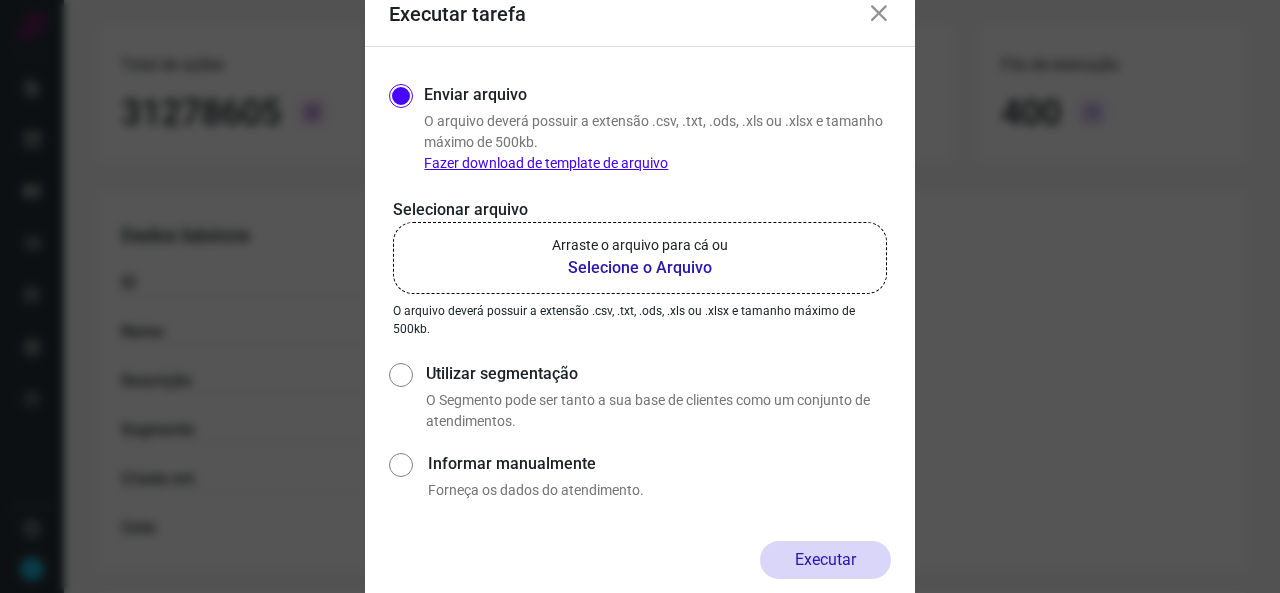 click on "Selecione o Arquivo" at bounding box center [640, 268] 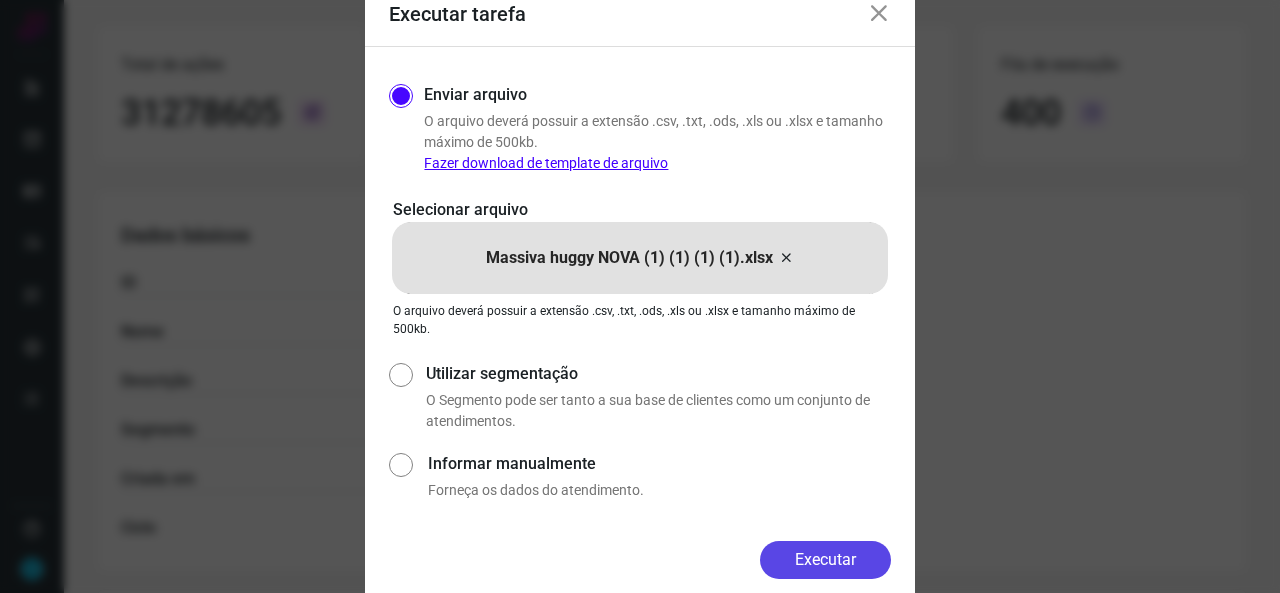 click on "Executar" at bounding box center [825, 560] 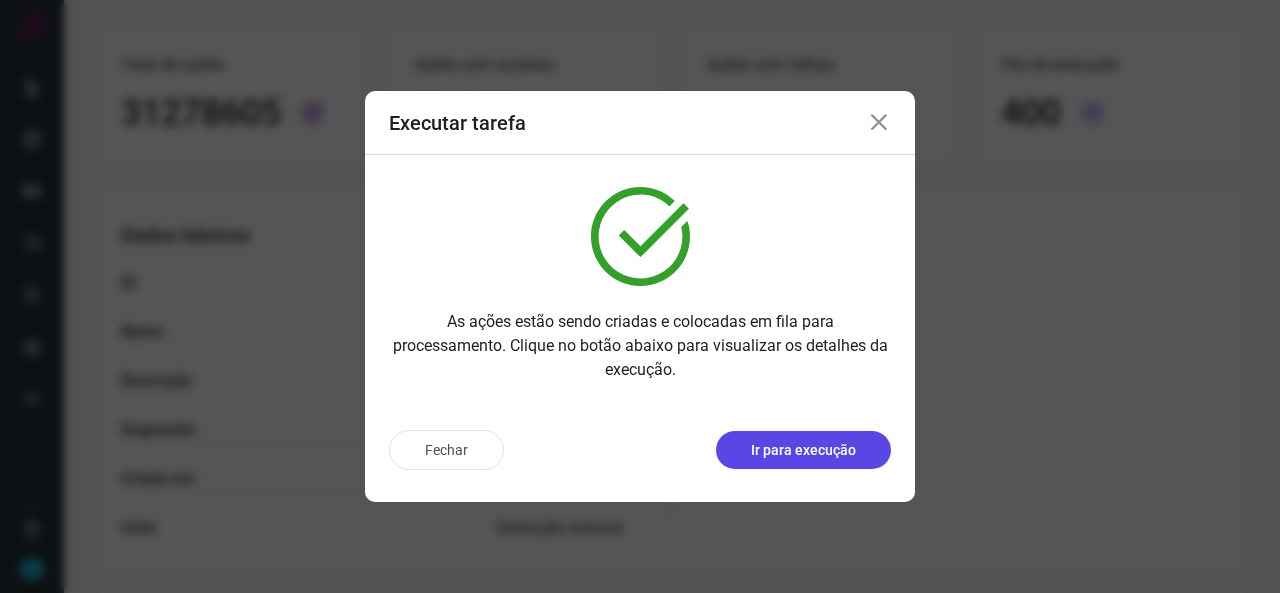 click on "Ir para execução" at bounding box center [803, 450] 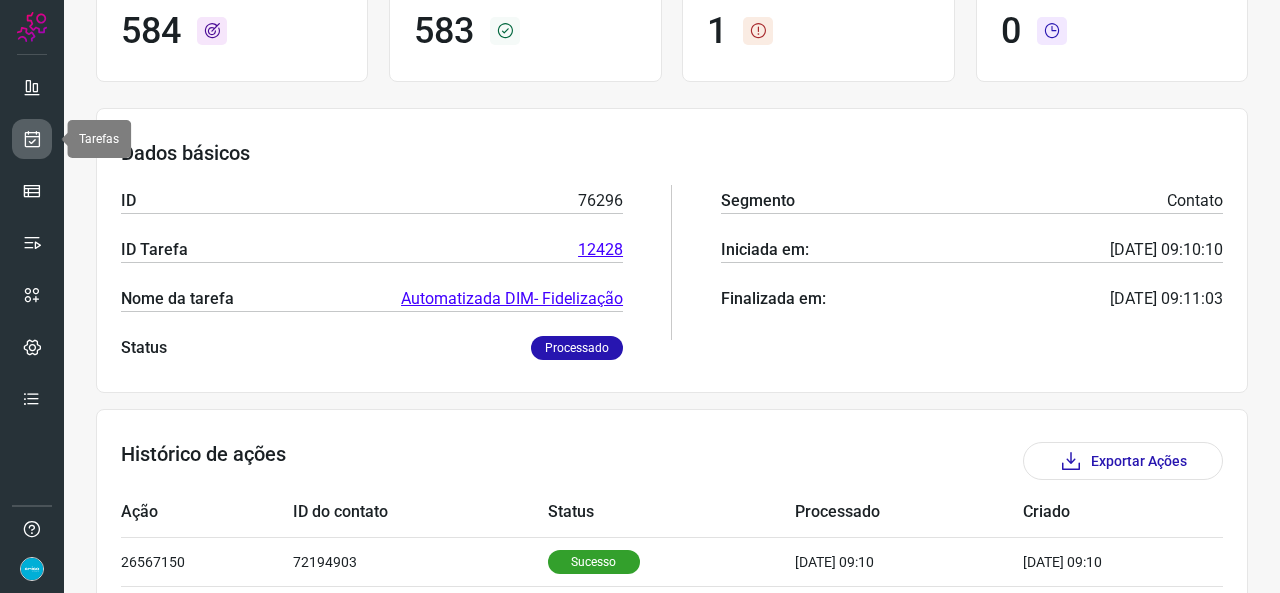 click at bounding box center (32, 139) 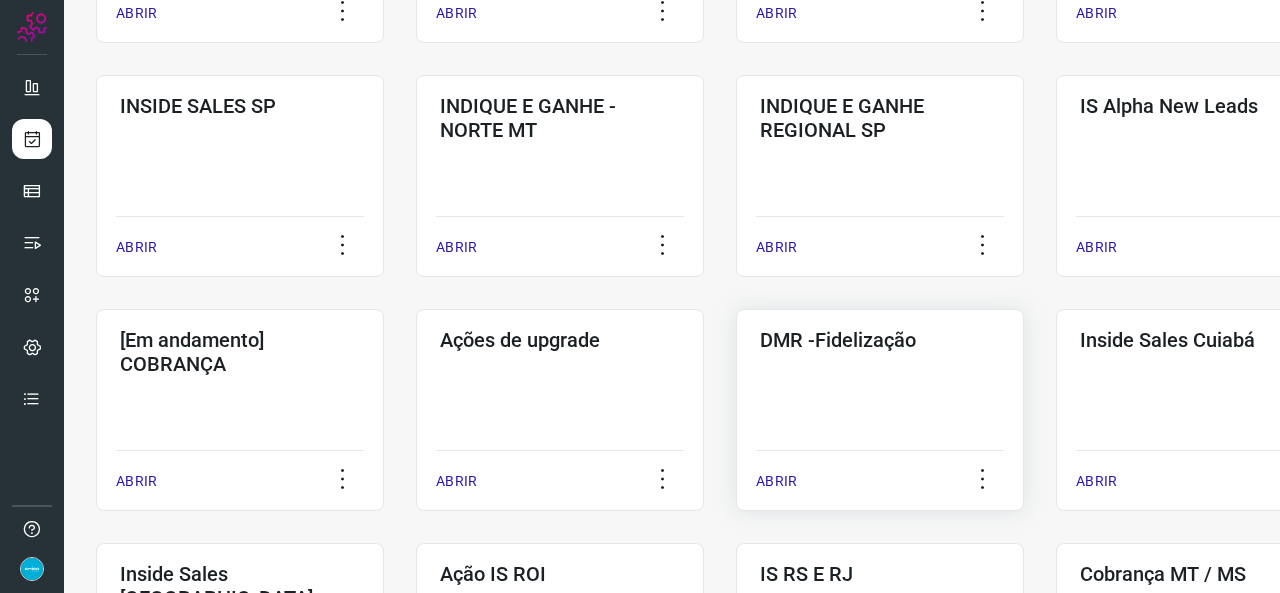 click on "ABRIR" at bounding box center [776, 481] 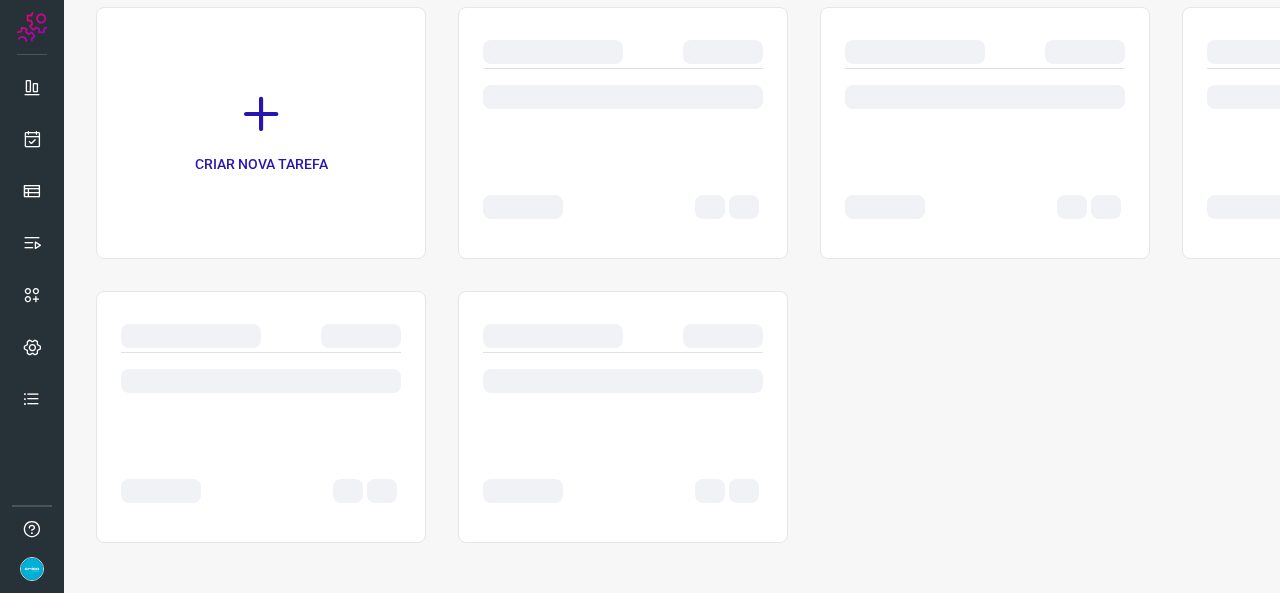 scroll, scrollTop: 0, scrollLeft: 0, axis: both 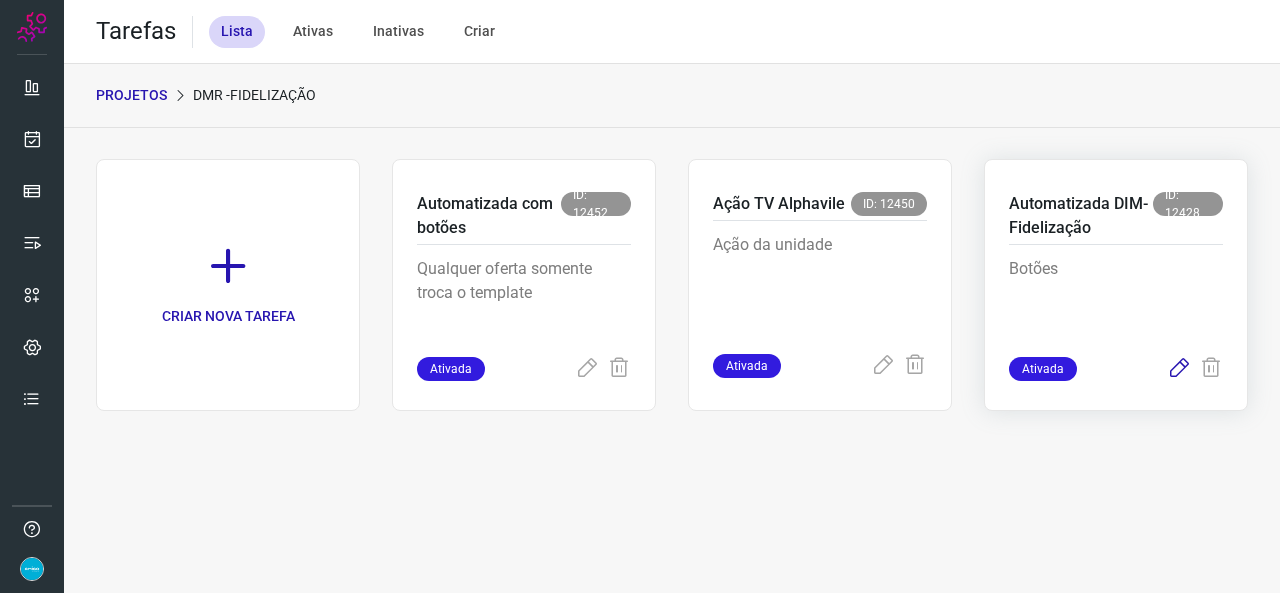 click at bounding box center [1179, 369] 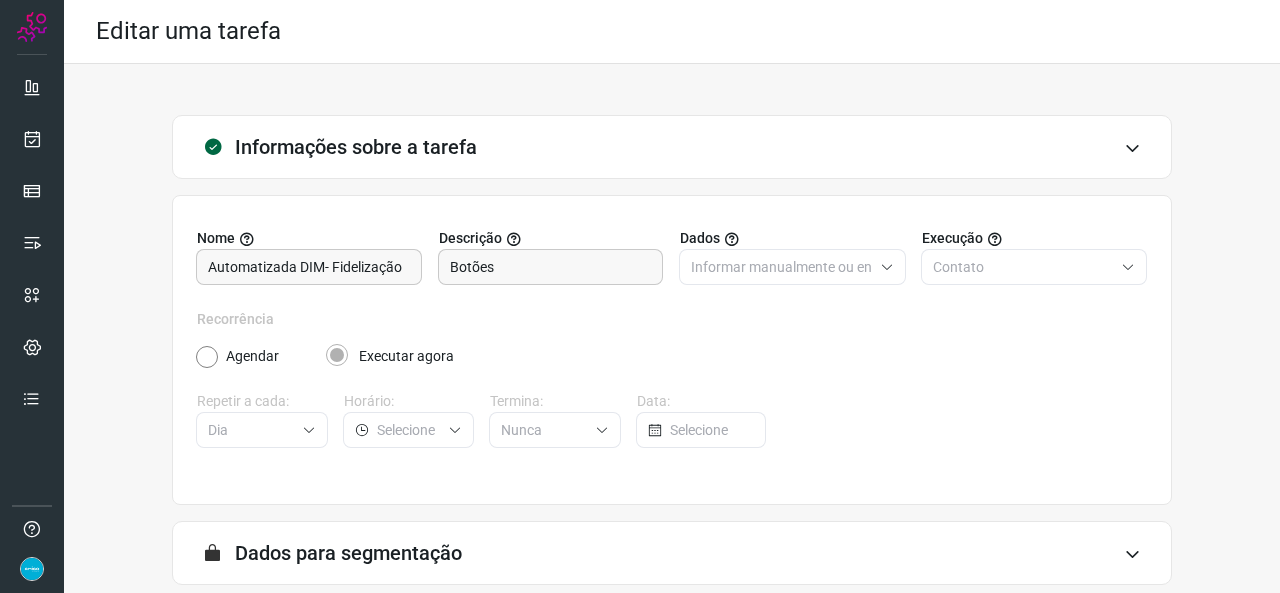 scroll, scrollTop: 187, scrollLeft: 0, axis: vertical 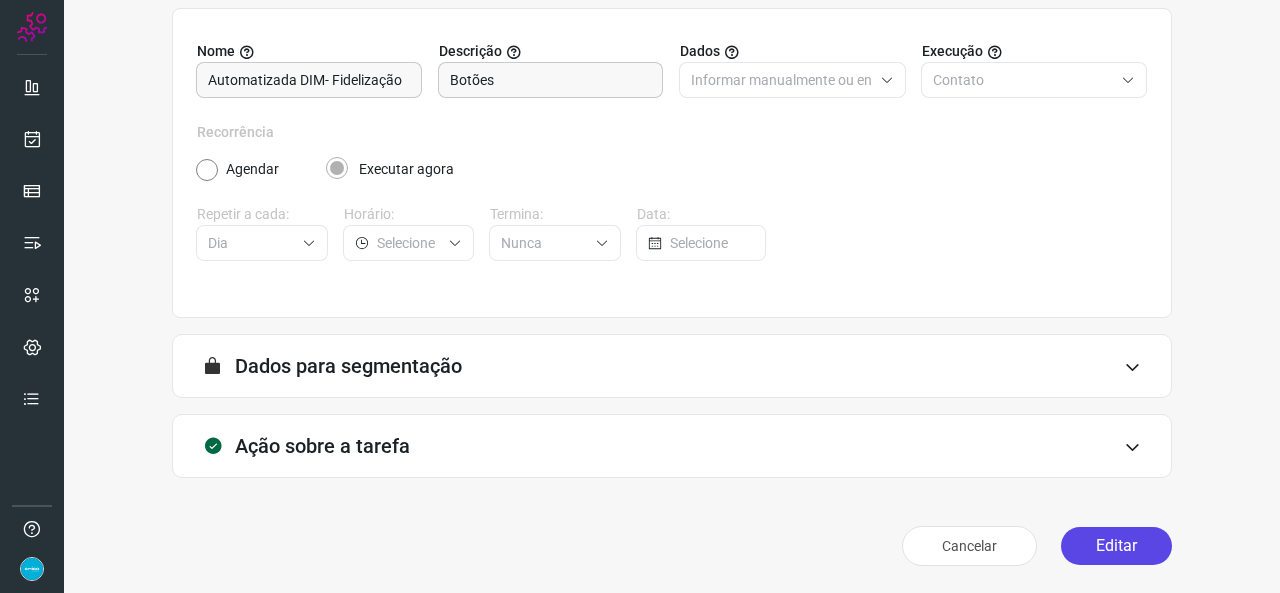 click on "Editar" at bounding box center [1116, 546] 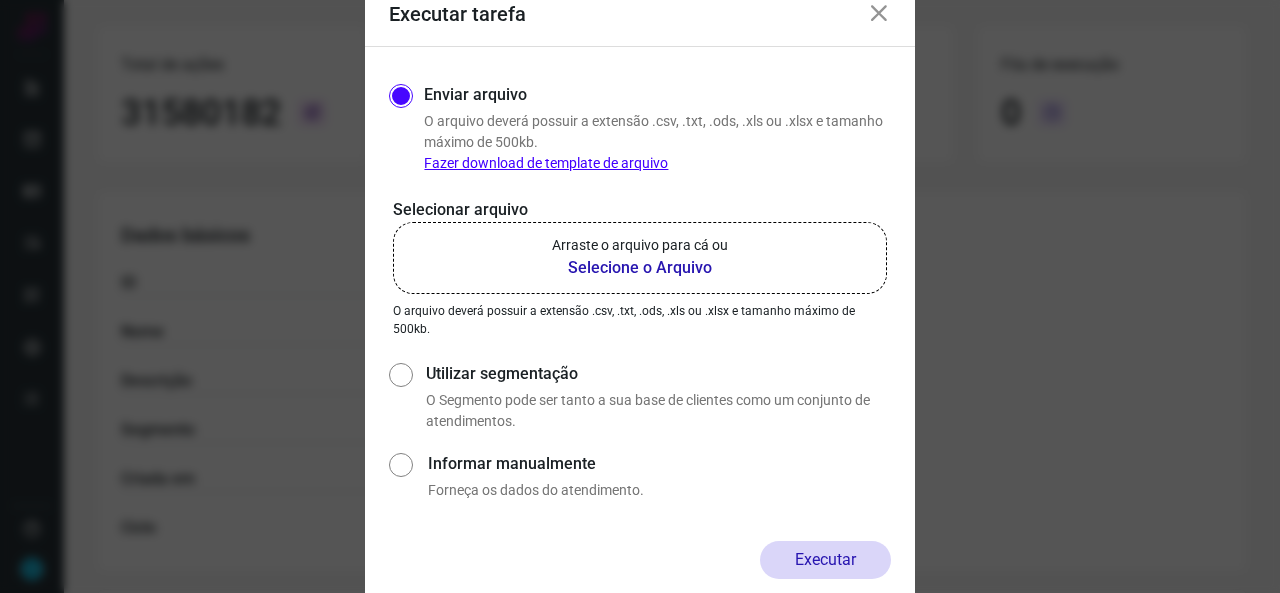 click on "Selecione o Arquivo" at bounding box center (640, 268) 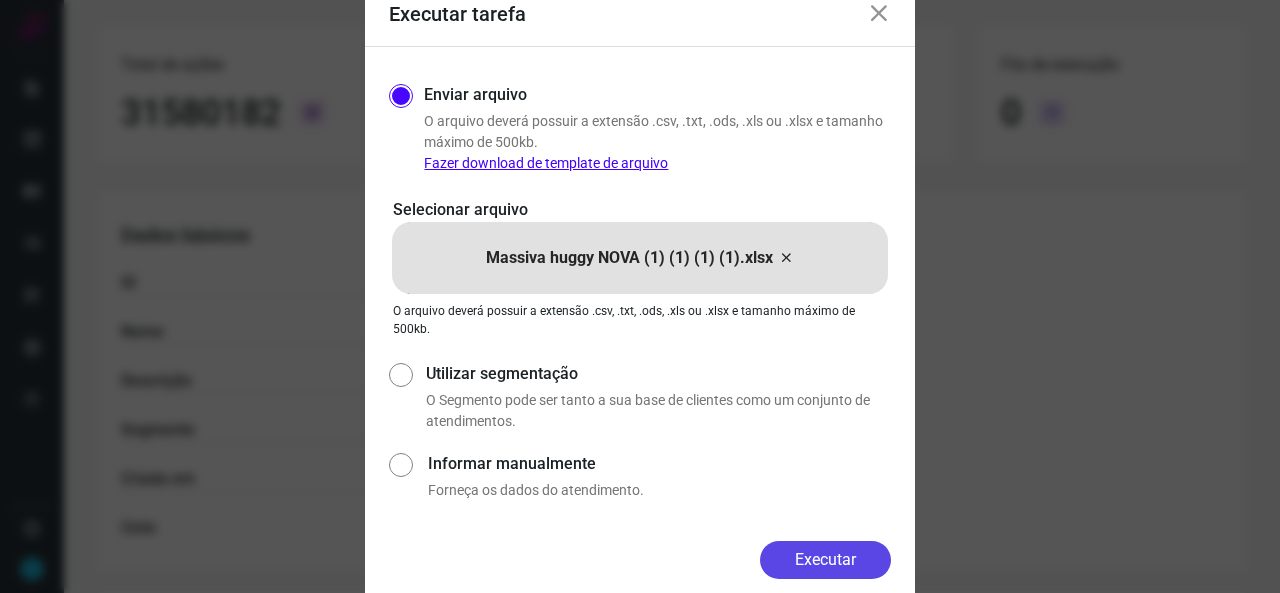 click on "Executar" at bounding box center (825, 560) 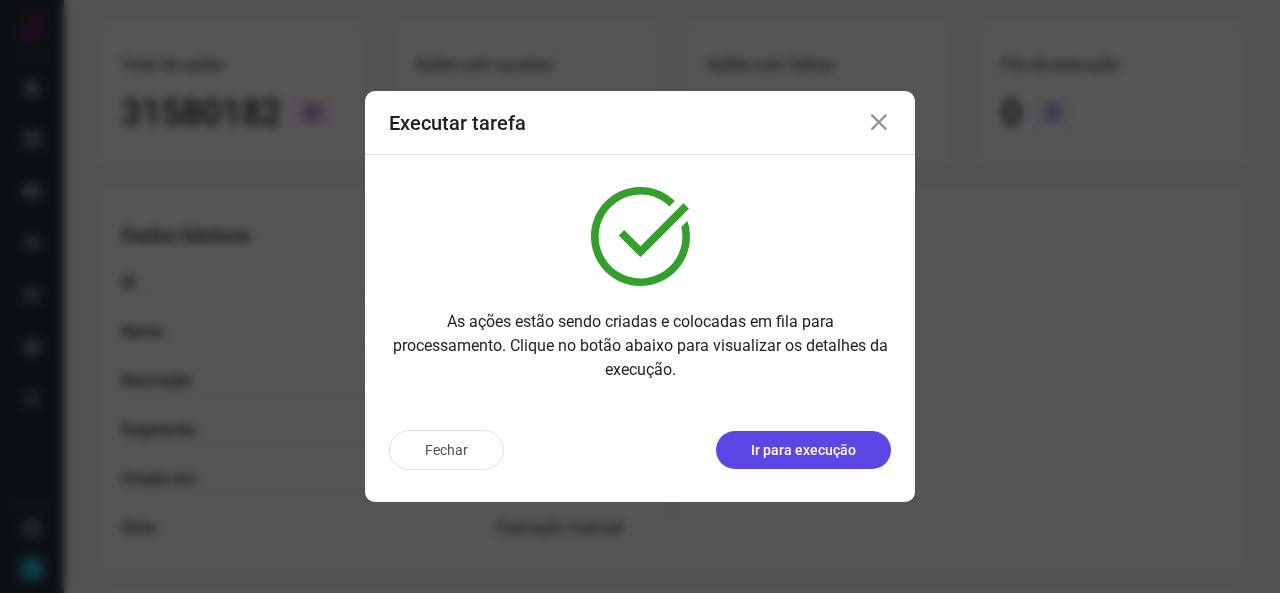 click on "Ir para execução" at bounding box center (803, 450) 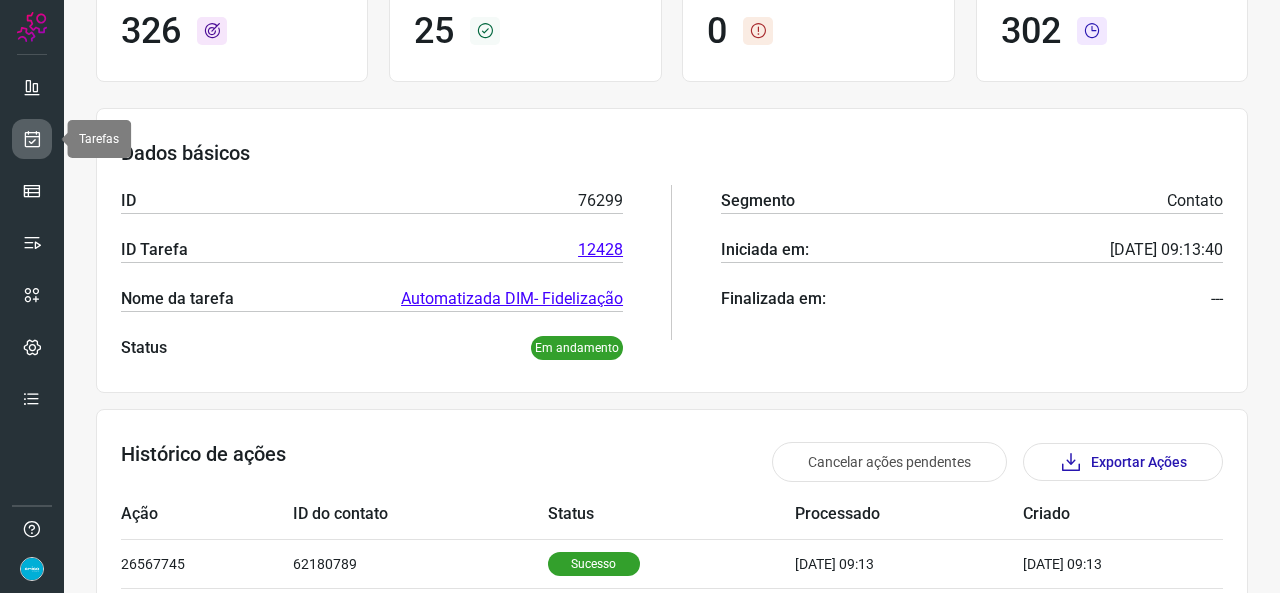 click at bounding box center [32, 139] 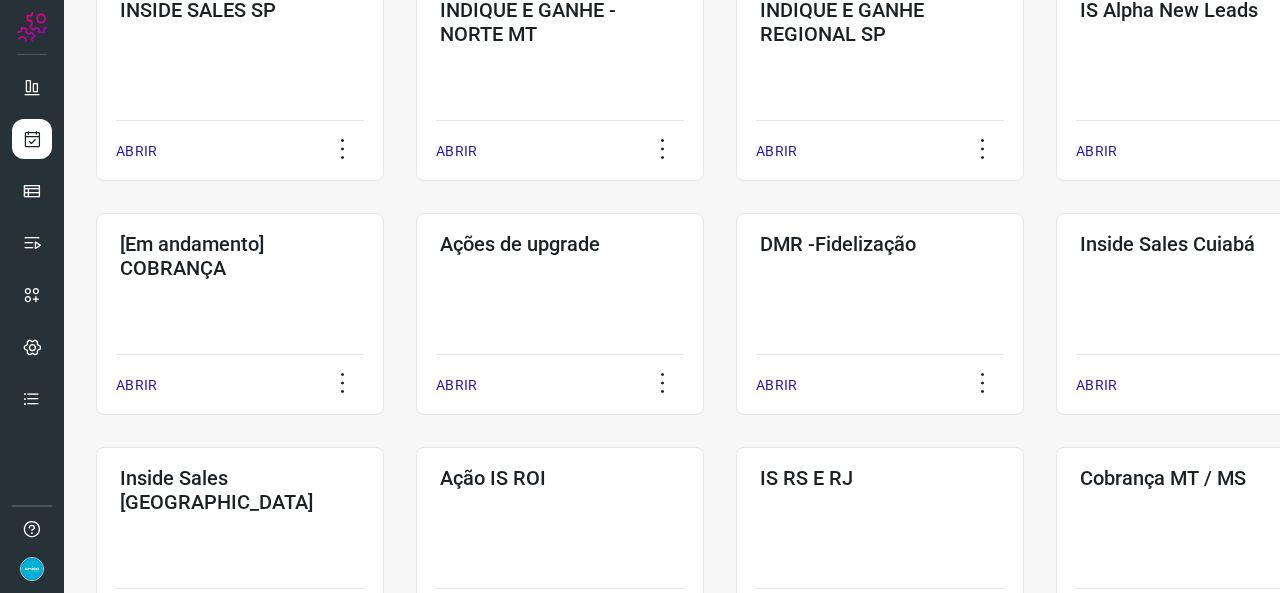 scroll, scrollTop: 752, scrollLeft: 0, axis: vertical 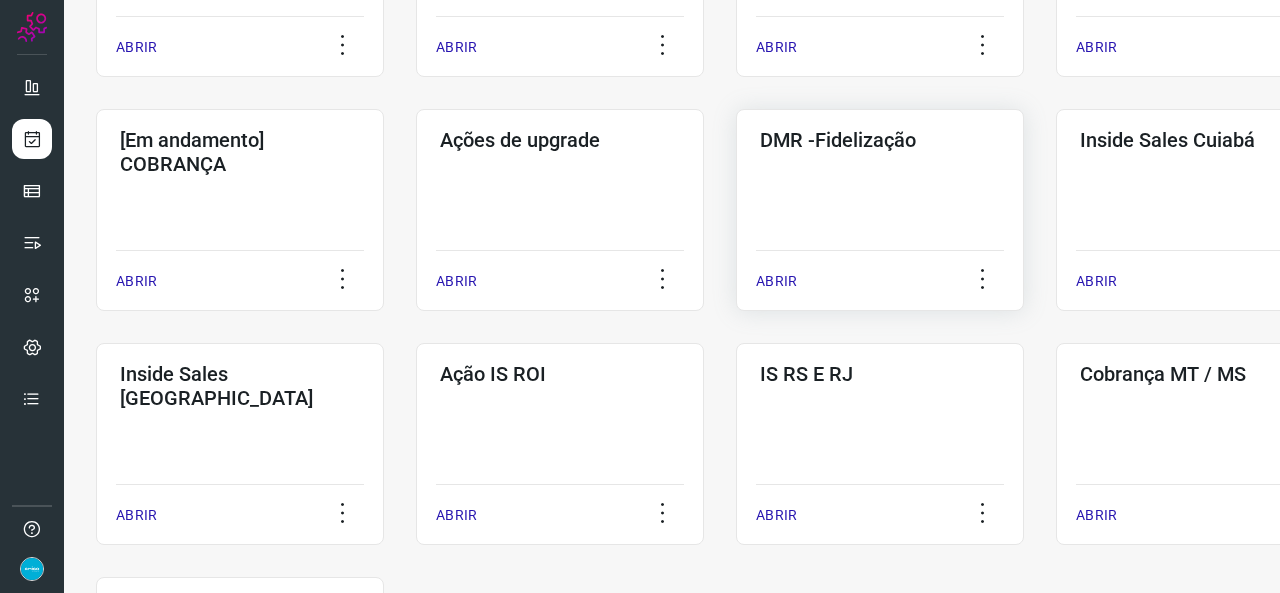 click on "ABRIR" at bounding box center [776, 281] 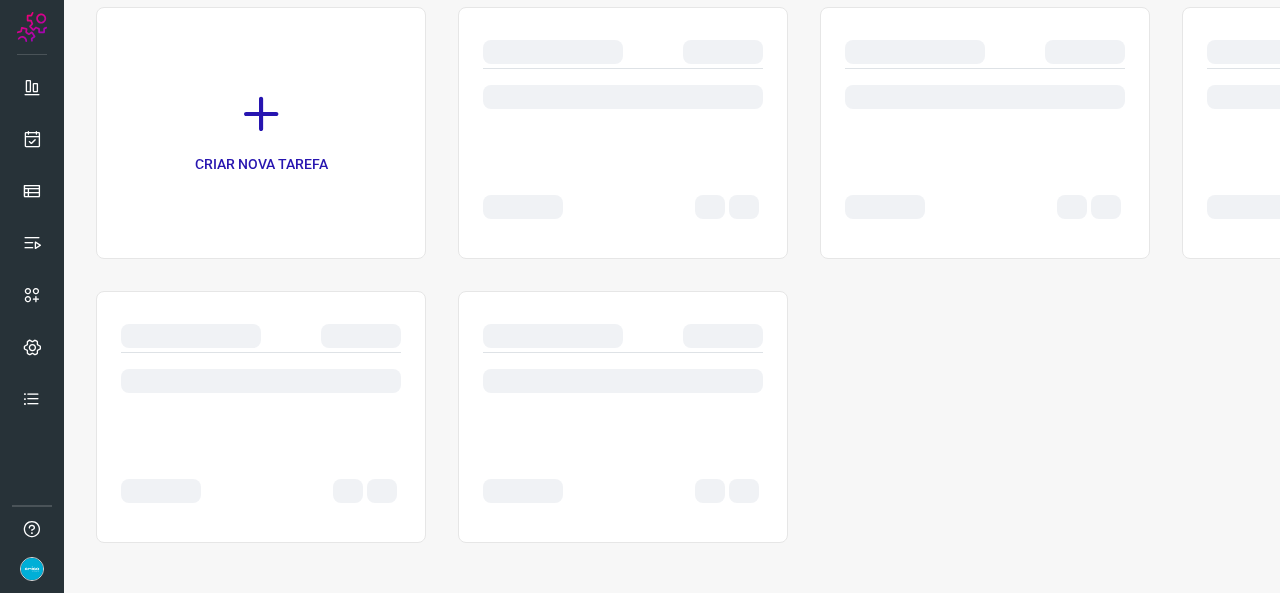 scroll, scrollTop: 0, scrollLeft: 0, axis: both 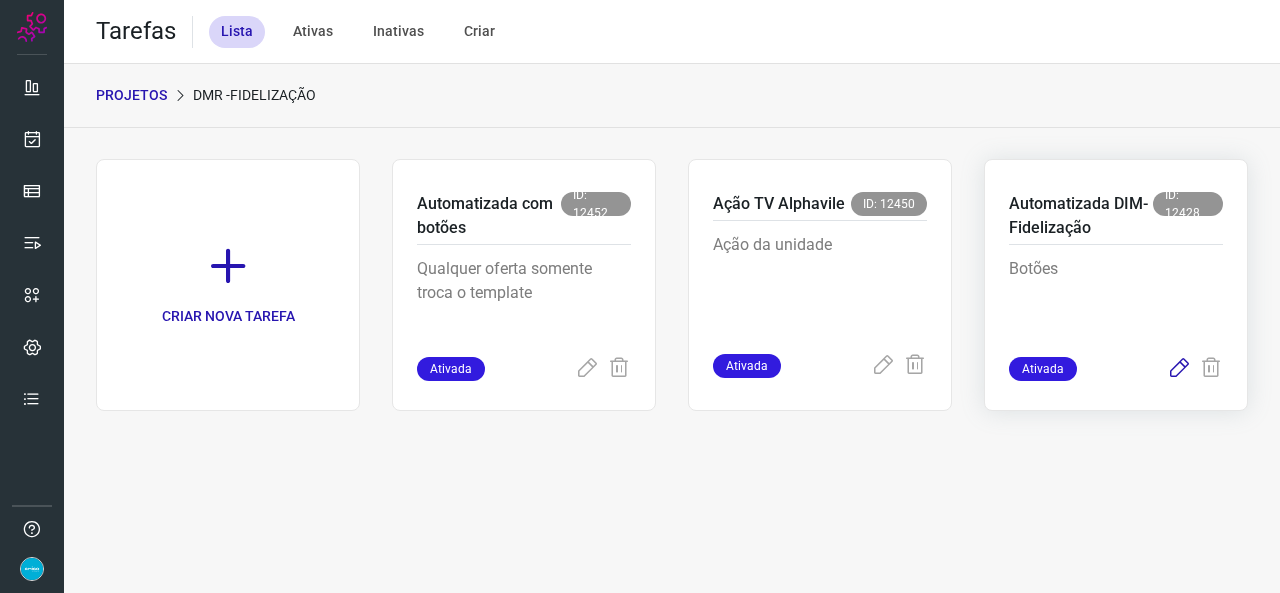 click at bounding box center (1179, 369) 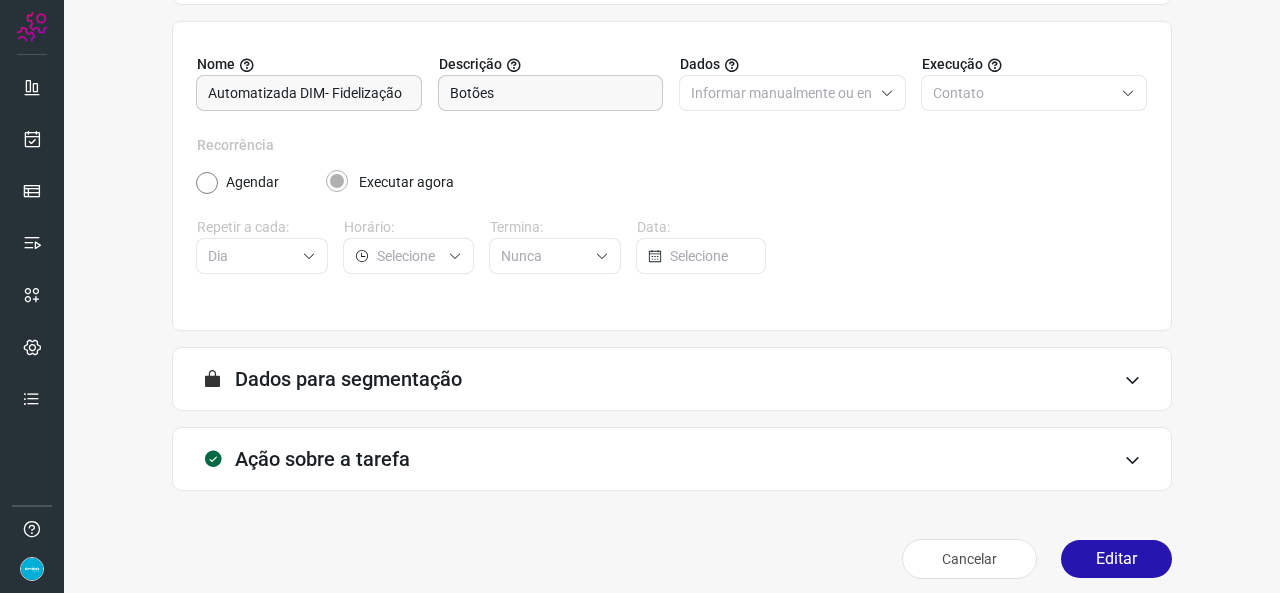 scroll, scrollTop: 187, scrollLeft: 0, axis: vertical 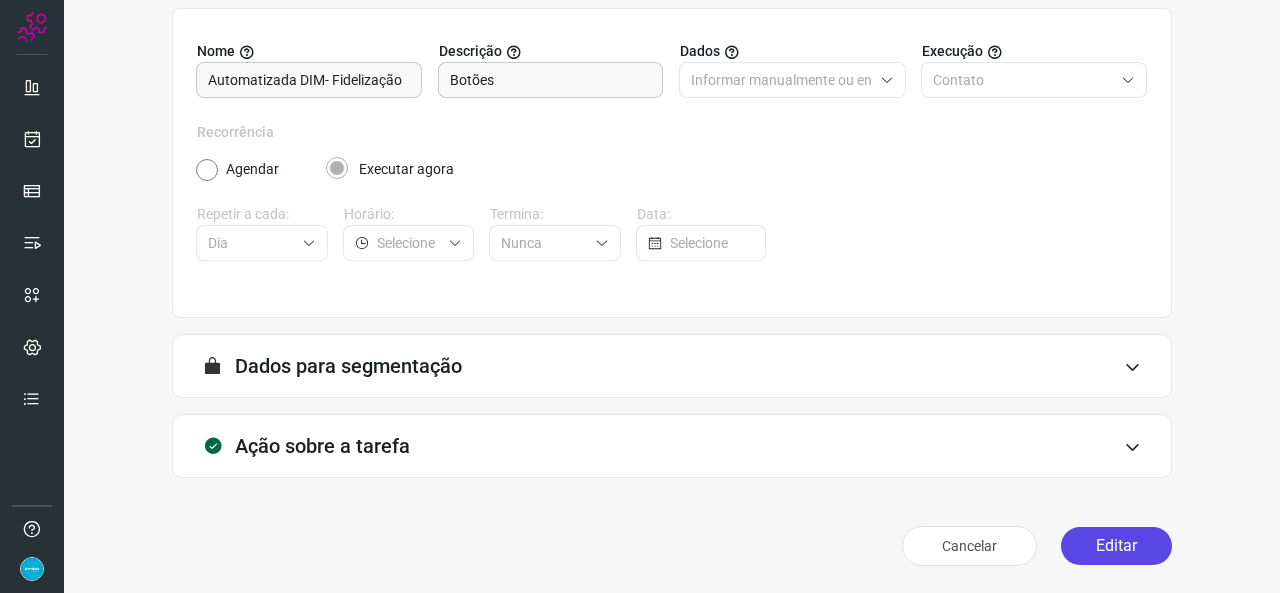 click on "Editar" at bounding box center (1116, 546) 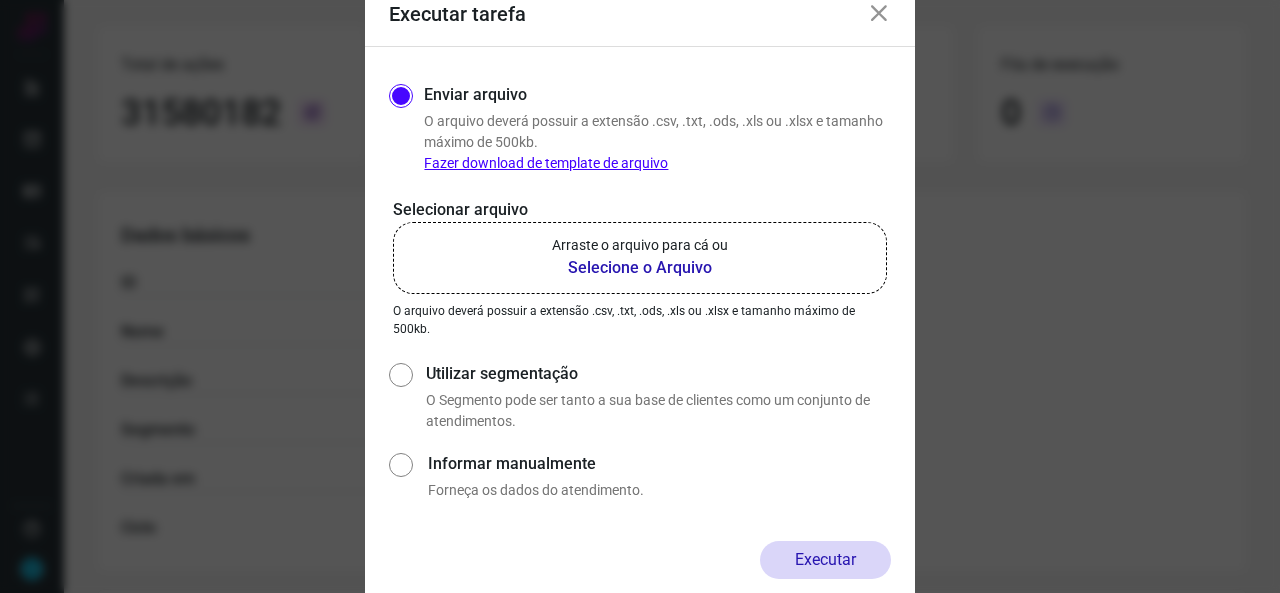 click on "Selecione o Arquivo" at bounding box center (640, 268) 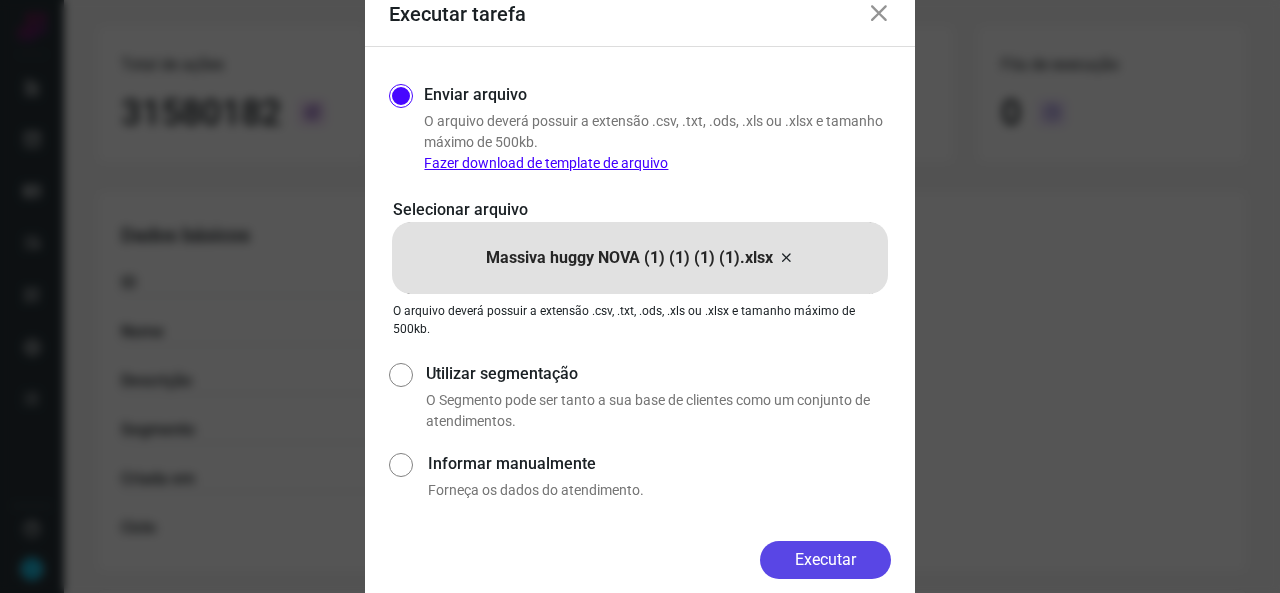 click on "Executar" at bounding box center (825, 560) 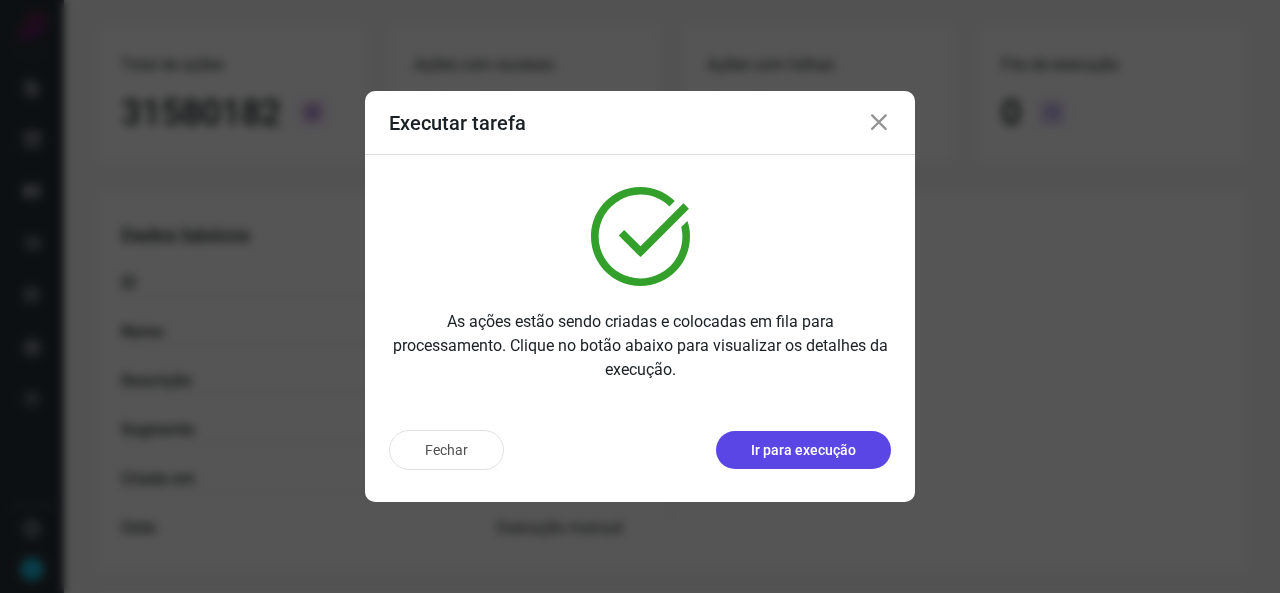 click on "Ir para execução" at bounding box center (803, 450) 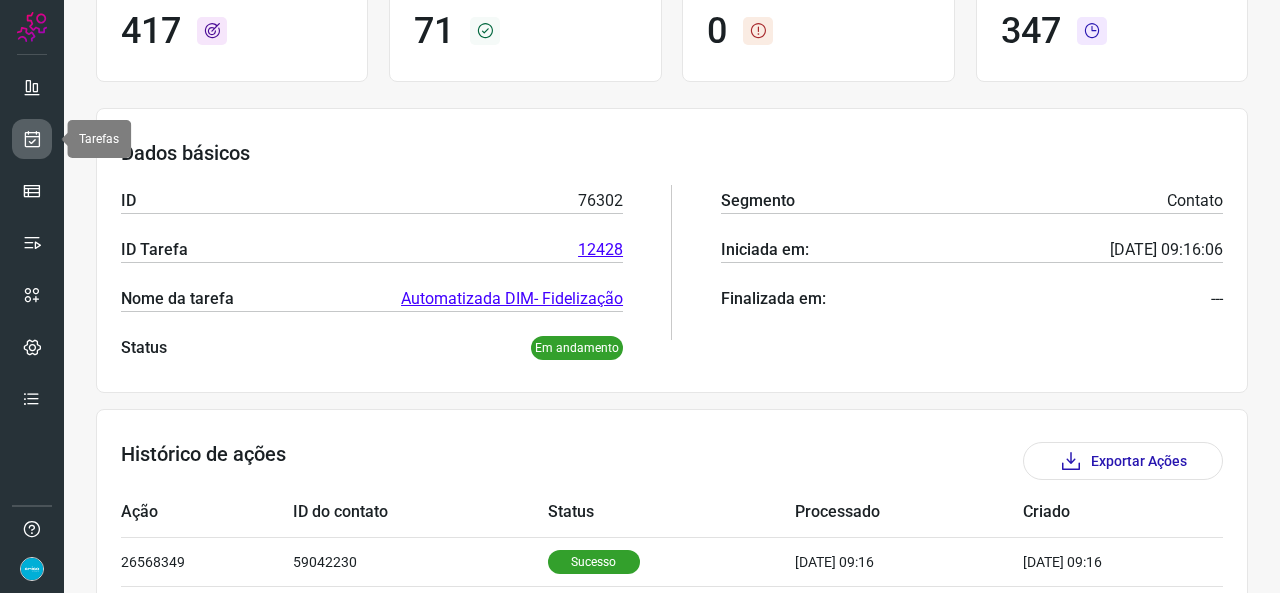 click at bounding box center [32, 139] 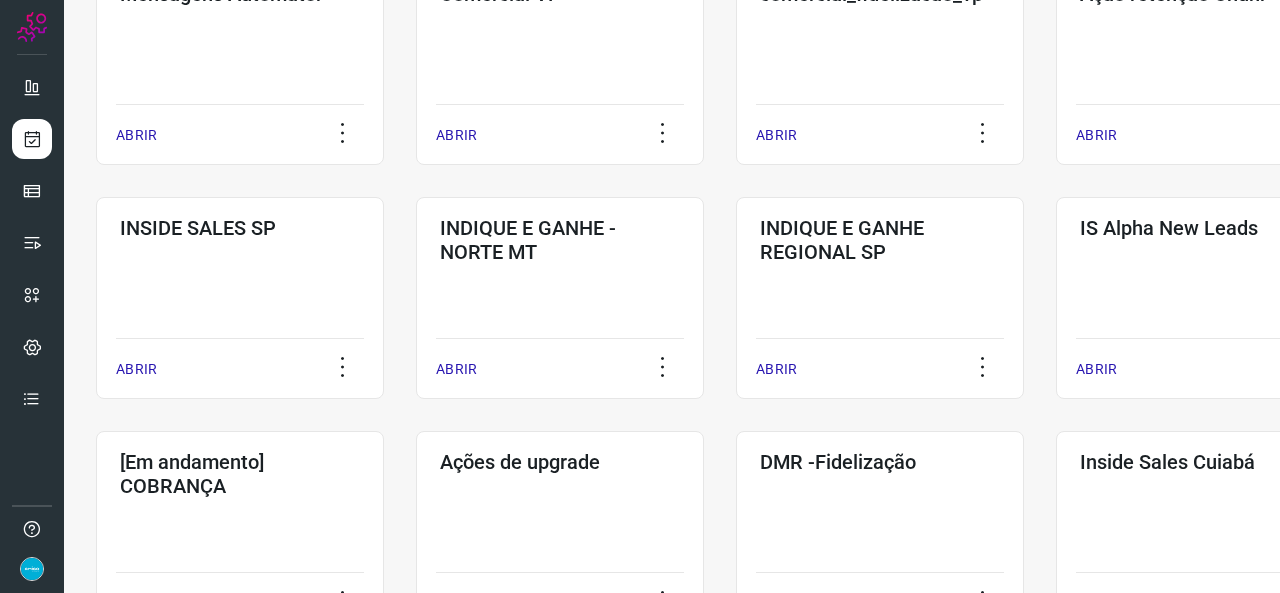 scroll, scrollTop: 552, scrollLeft: 0, axis: vertical 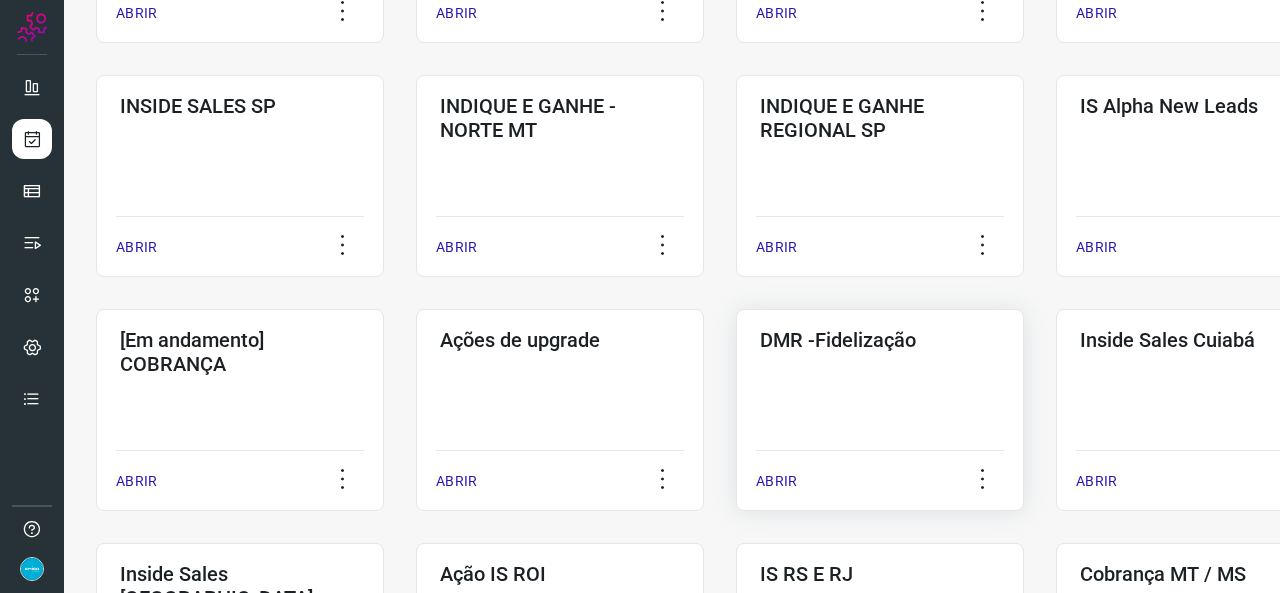 click on "ABRIR" at bounding box center (776, 481) 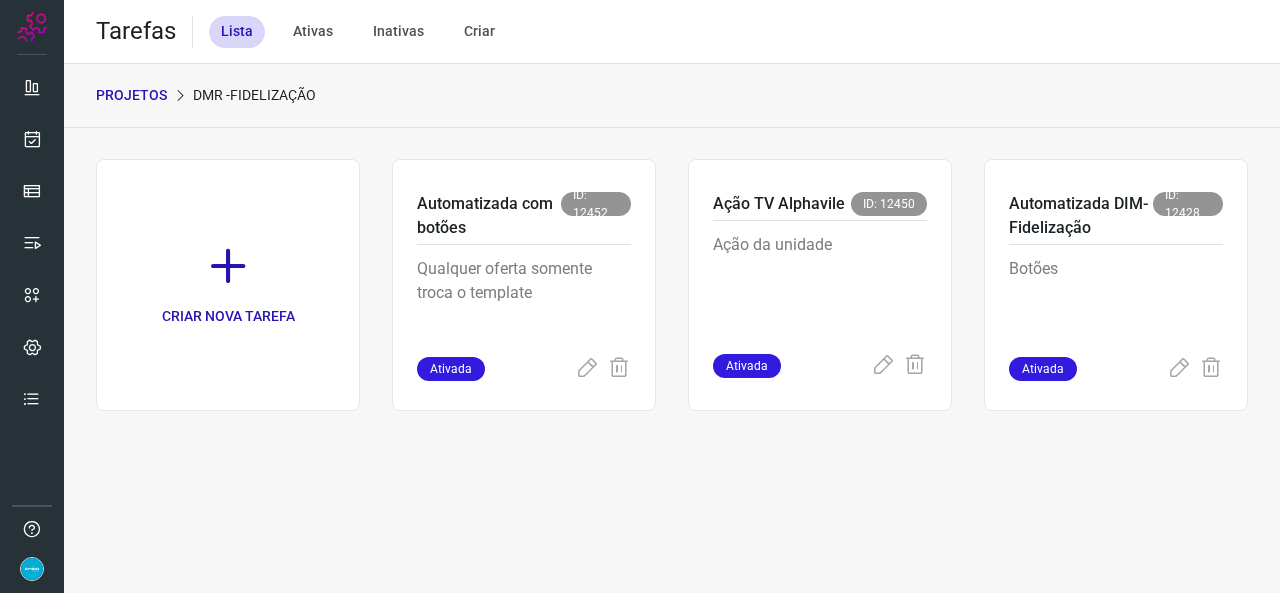 scroll, scrollTop: 0, scrollLeft: 0, axis: both 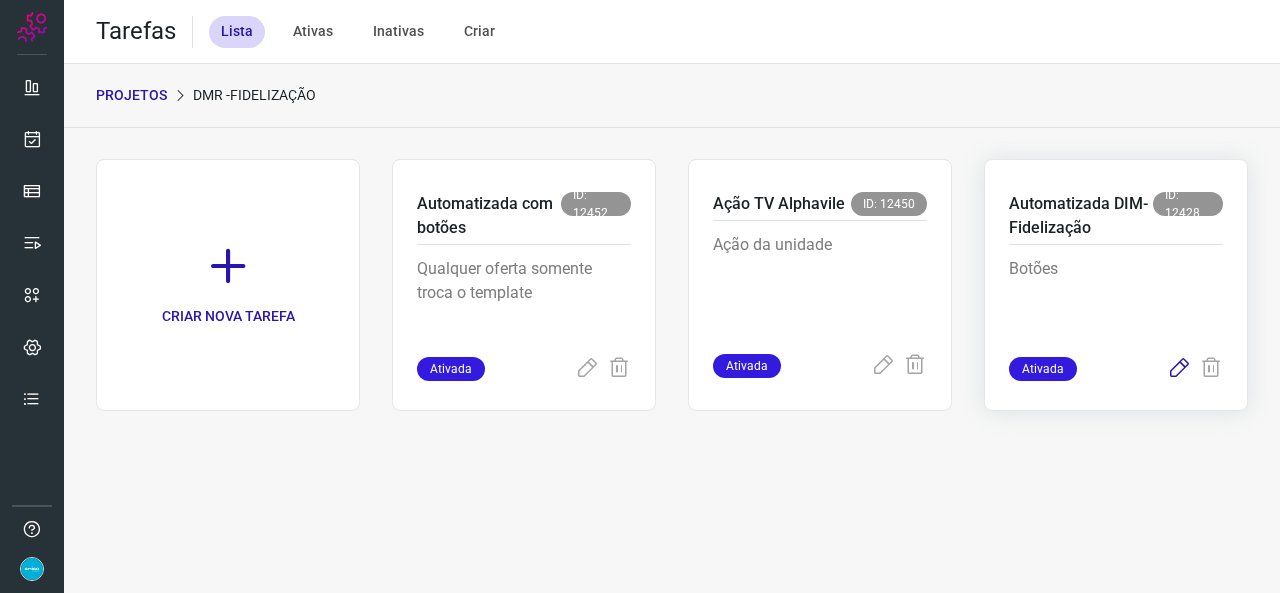 click at bounding box center (1179, 369) 